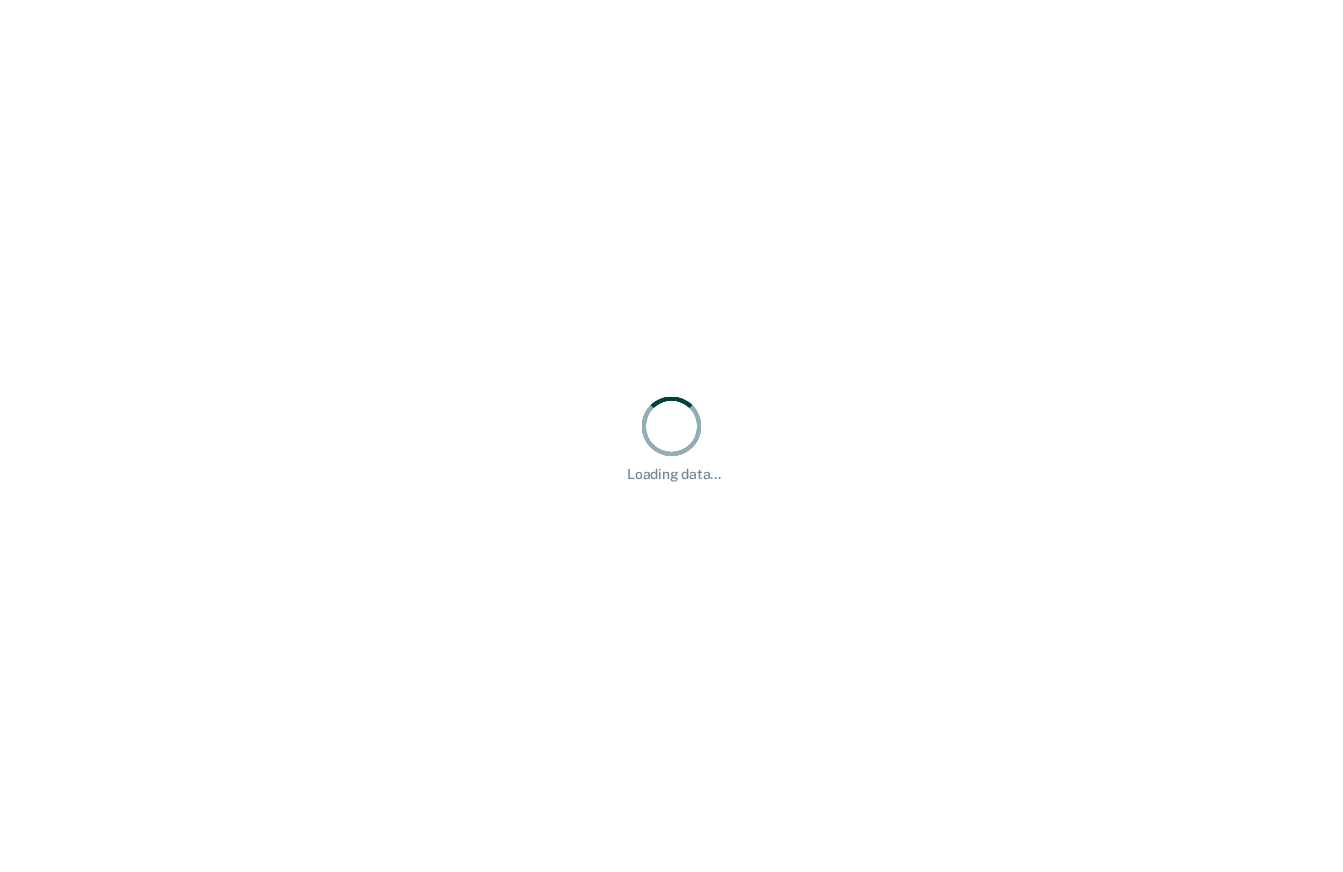 scroll, scrollTop: 0, scrollLeft: 0, axis: both 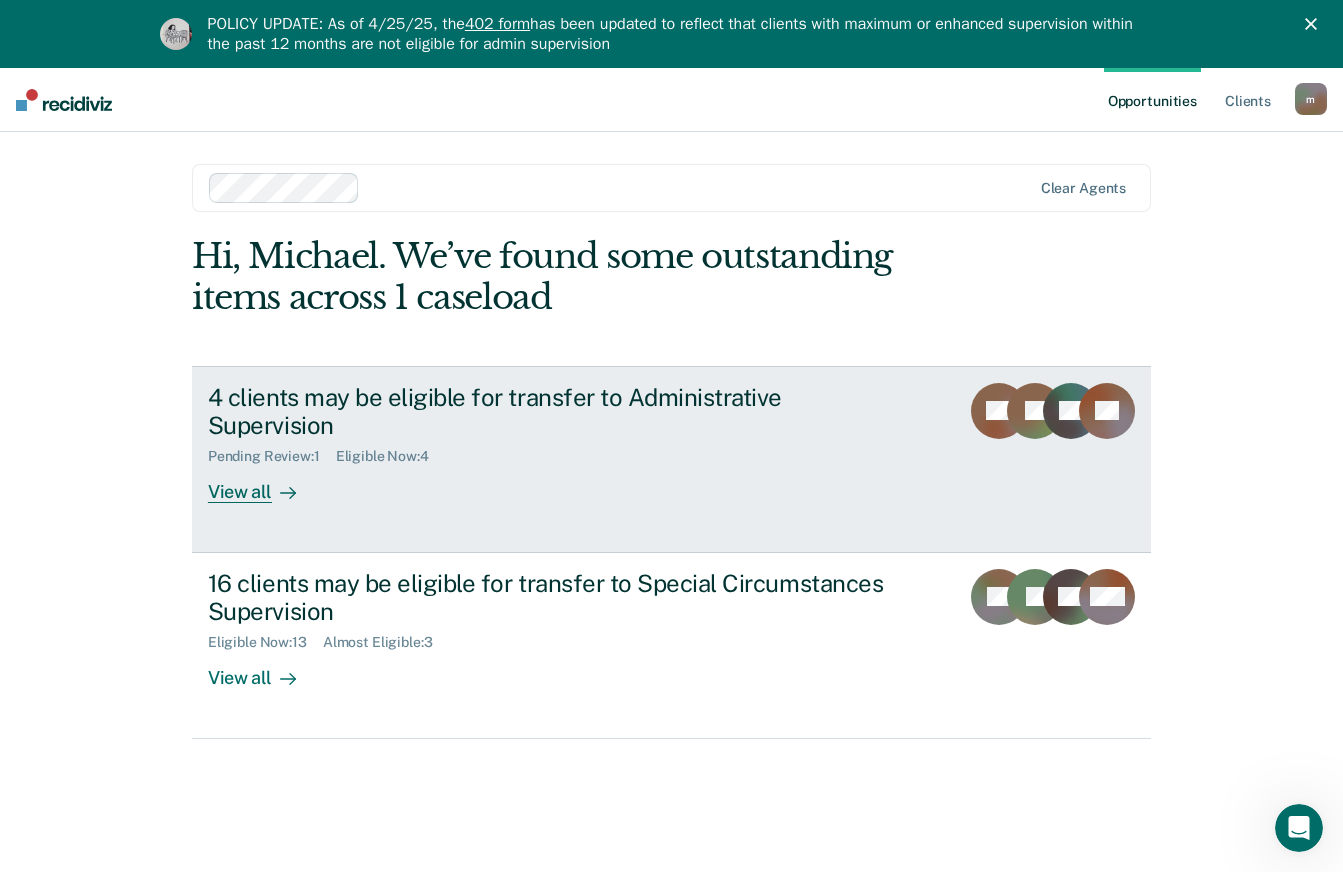click on "View all" at bounding box center [264, 484] 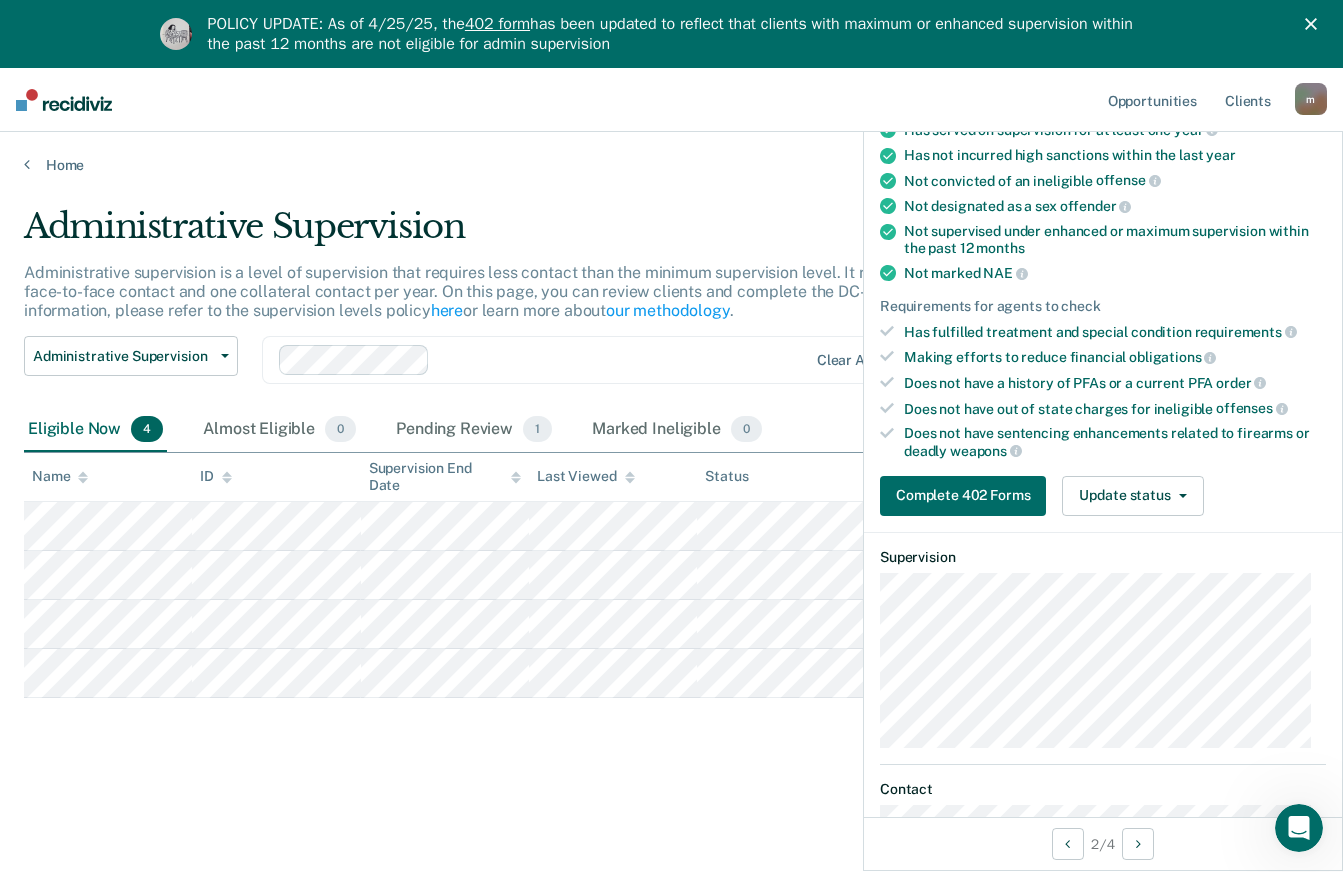 scroll, scrollTop: 0, scrollLeft: 0, axis: both 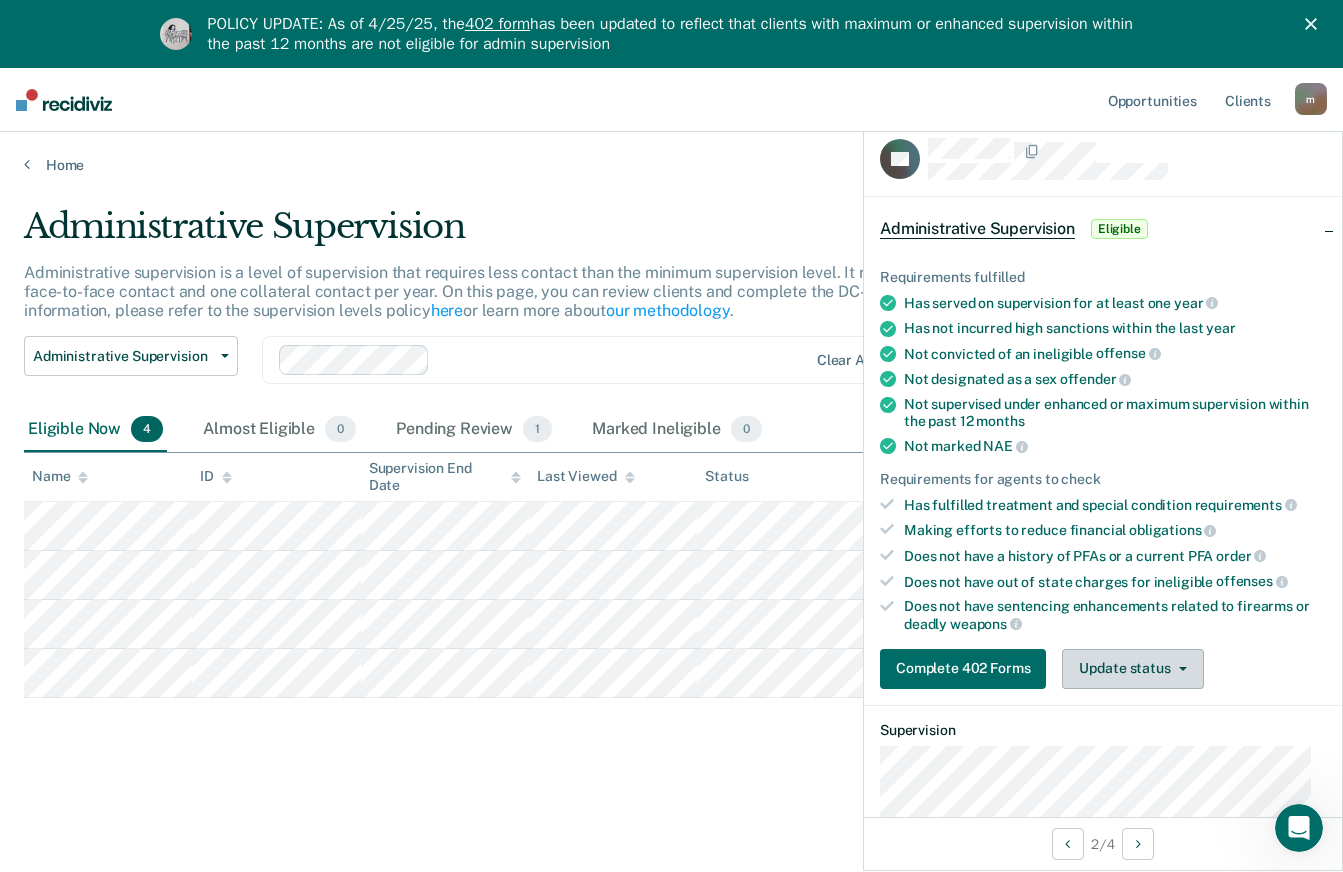 click 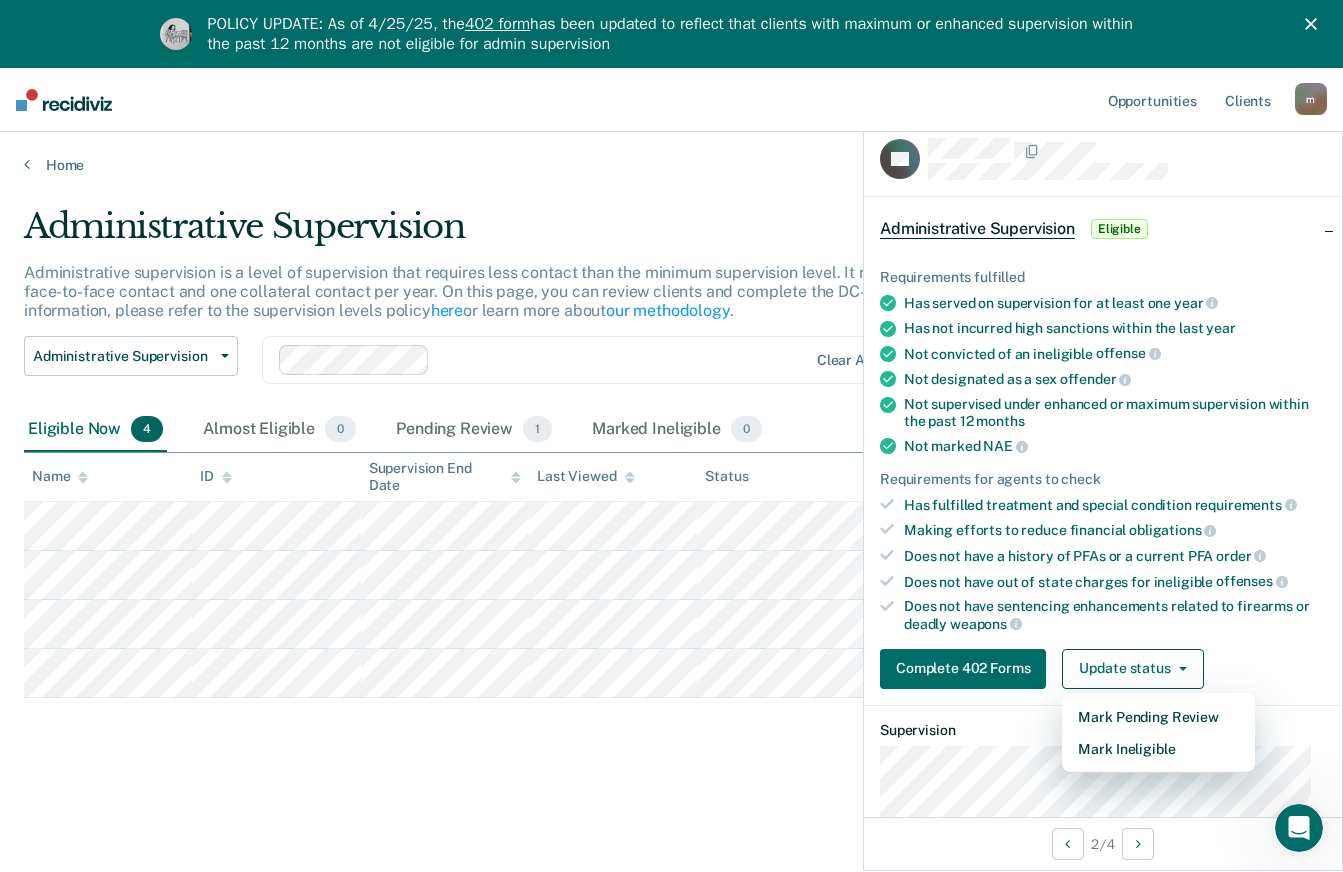 click on "Does not have sentencing enhancements related to firearms or deadly   weapons" at bounding box center (1115, 615) 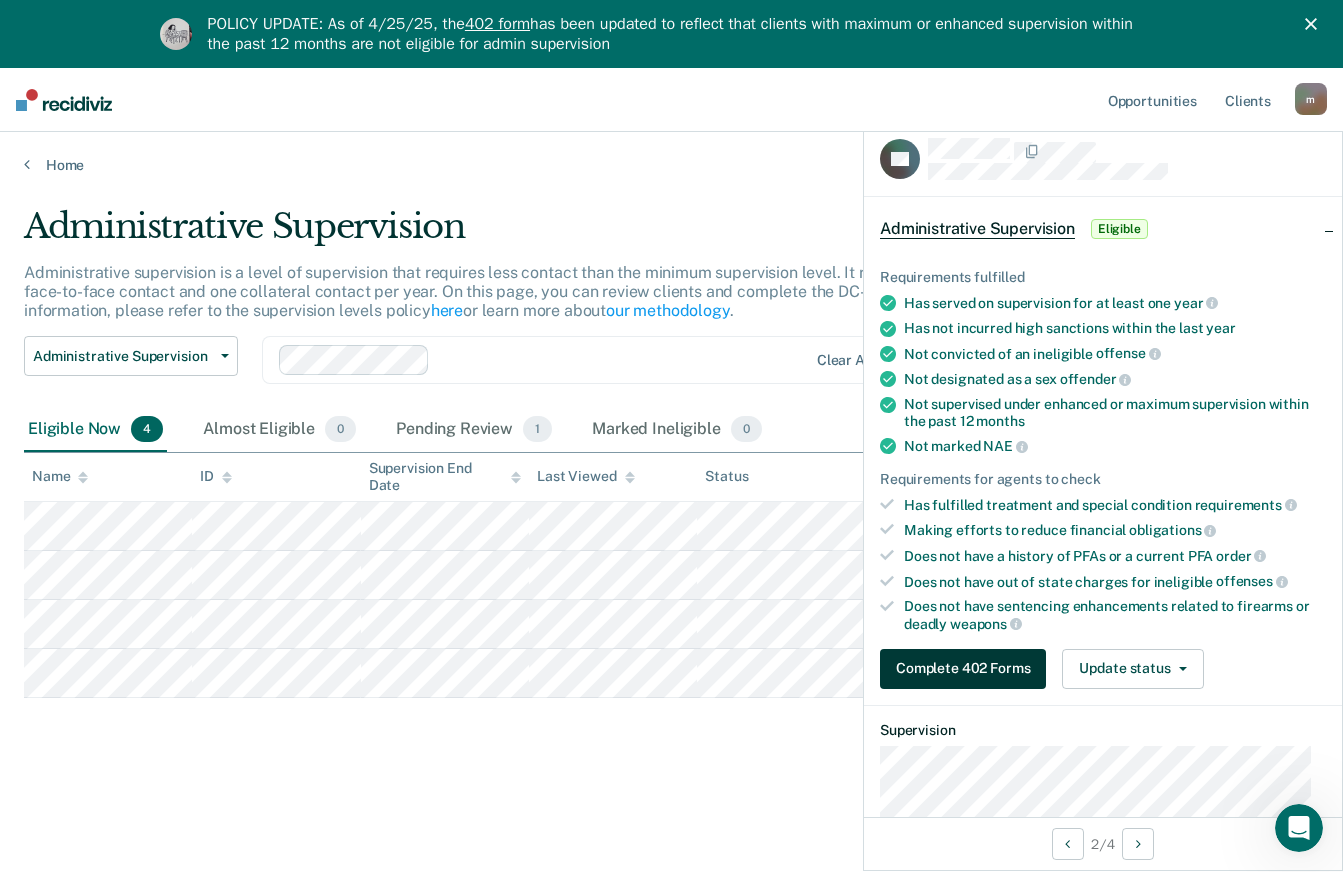 click on "Complete 402 Forms" at bounding box center (963, 669) 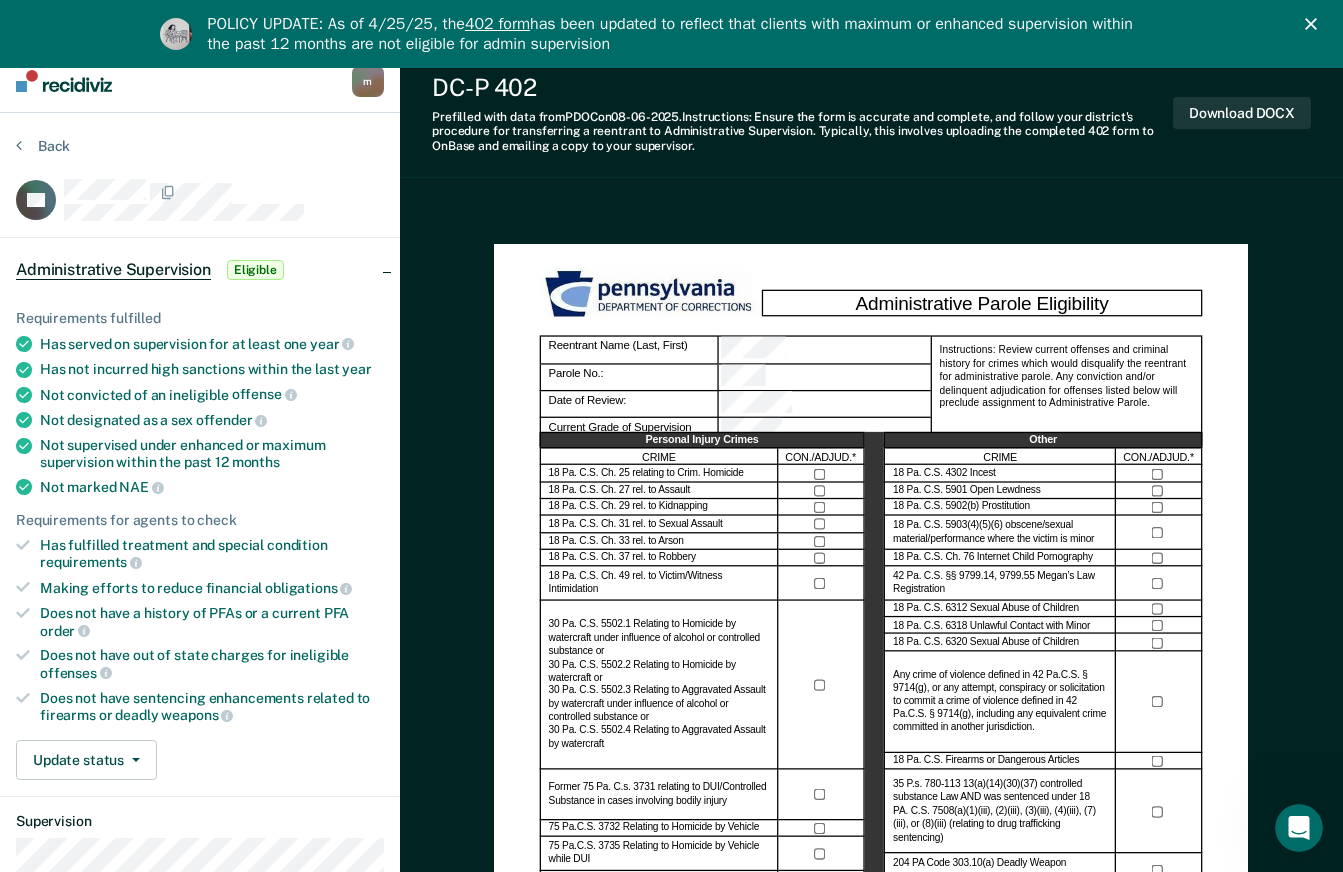 scroll, scrollTop: 16, scrollLeft: 0, axis: vertical 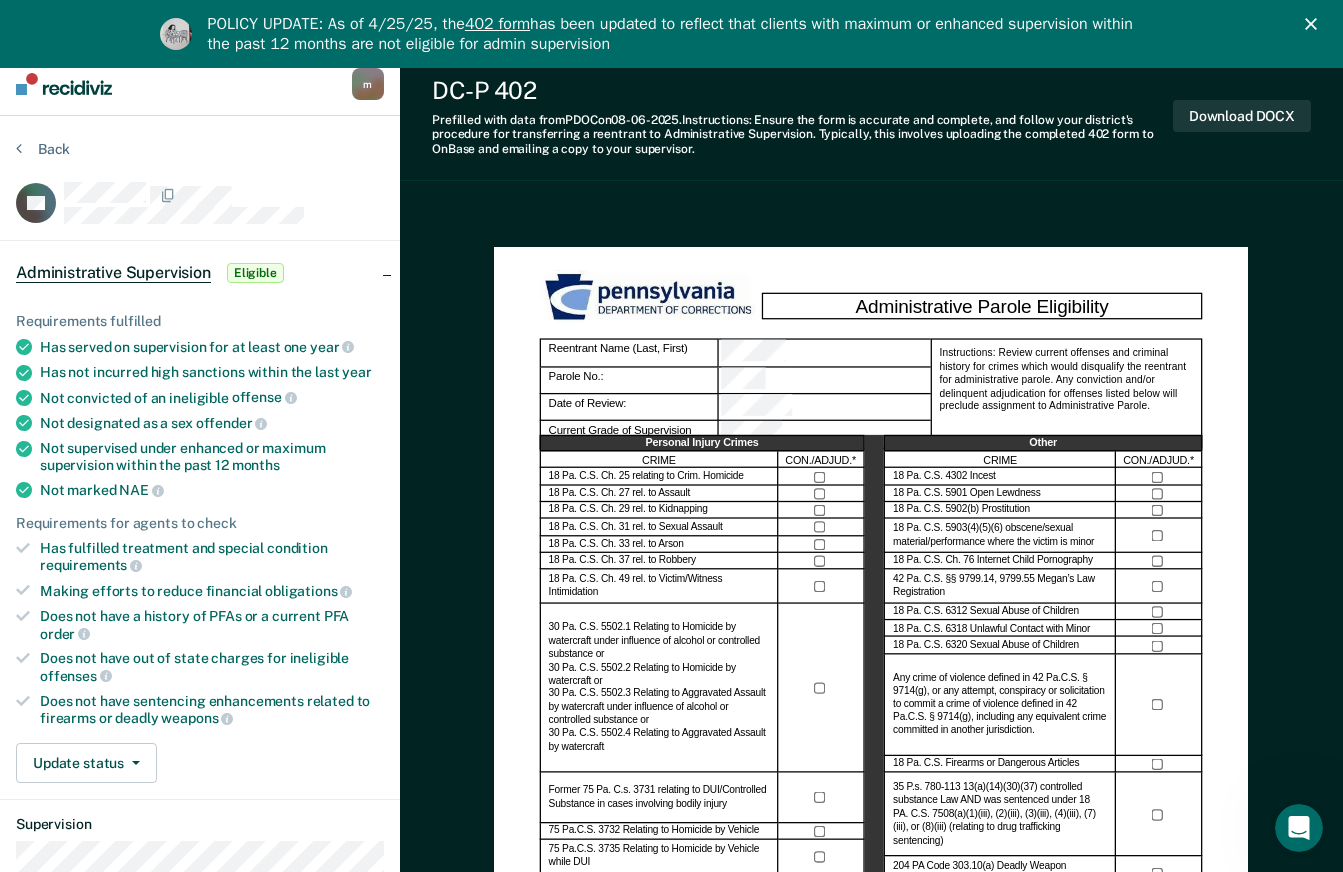click 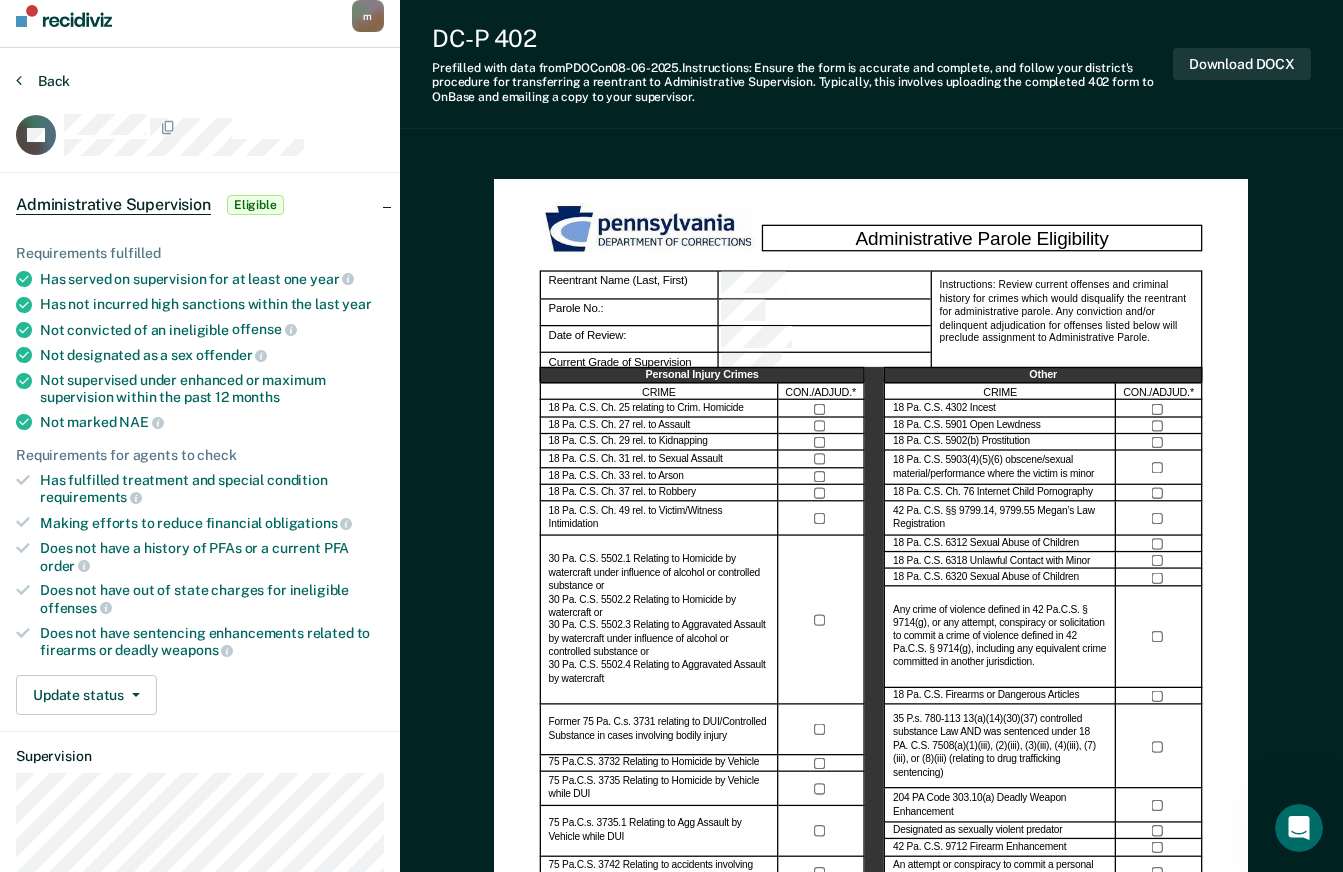 click at bounding box center [19, 80] 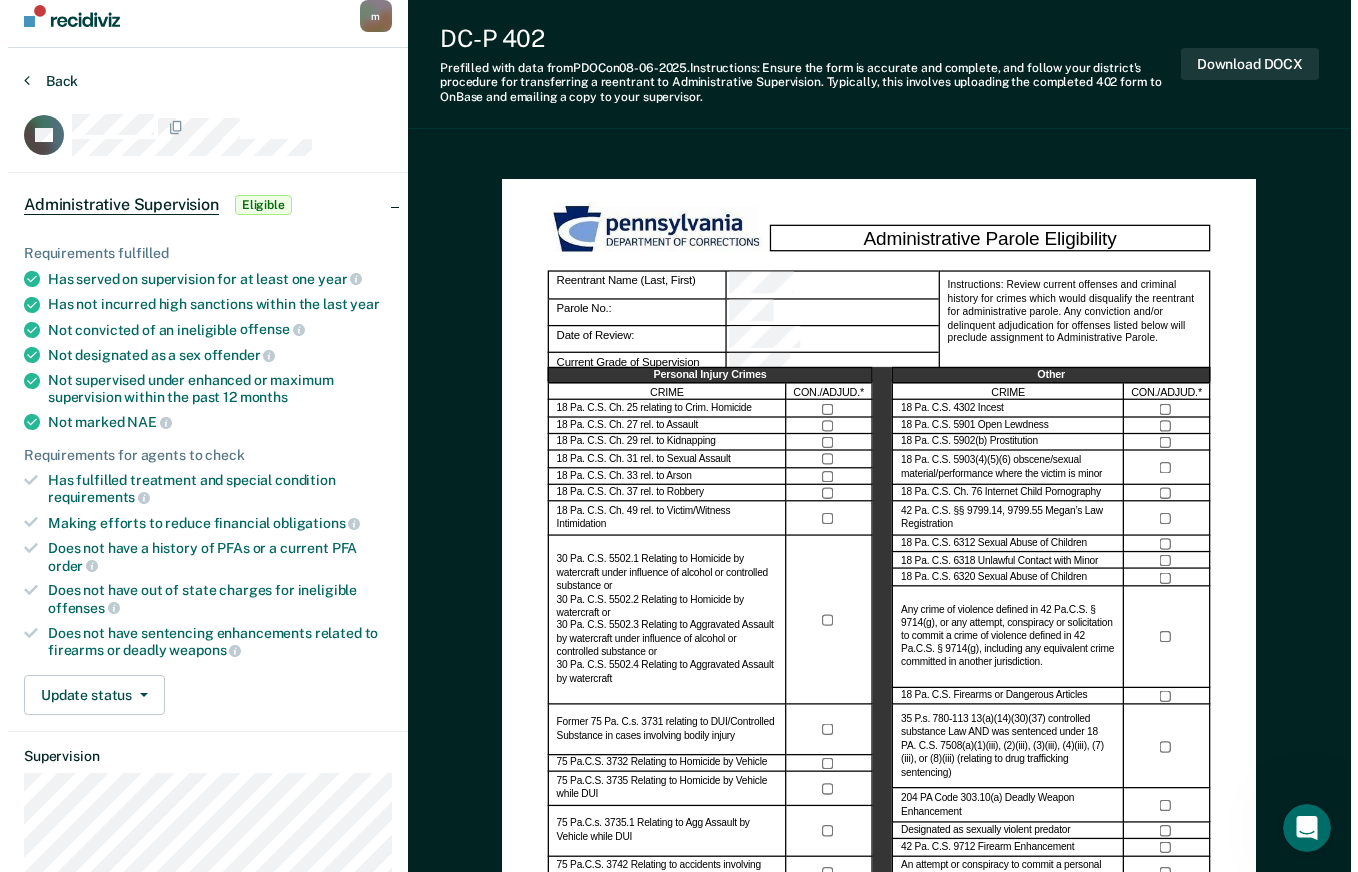 scroll, scrollTop: 0, scrollLeft: 0, axis: both 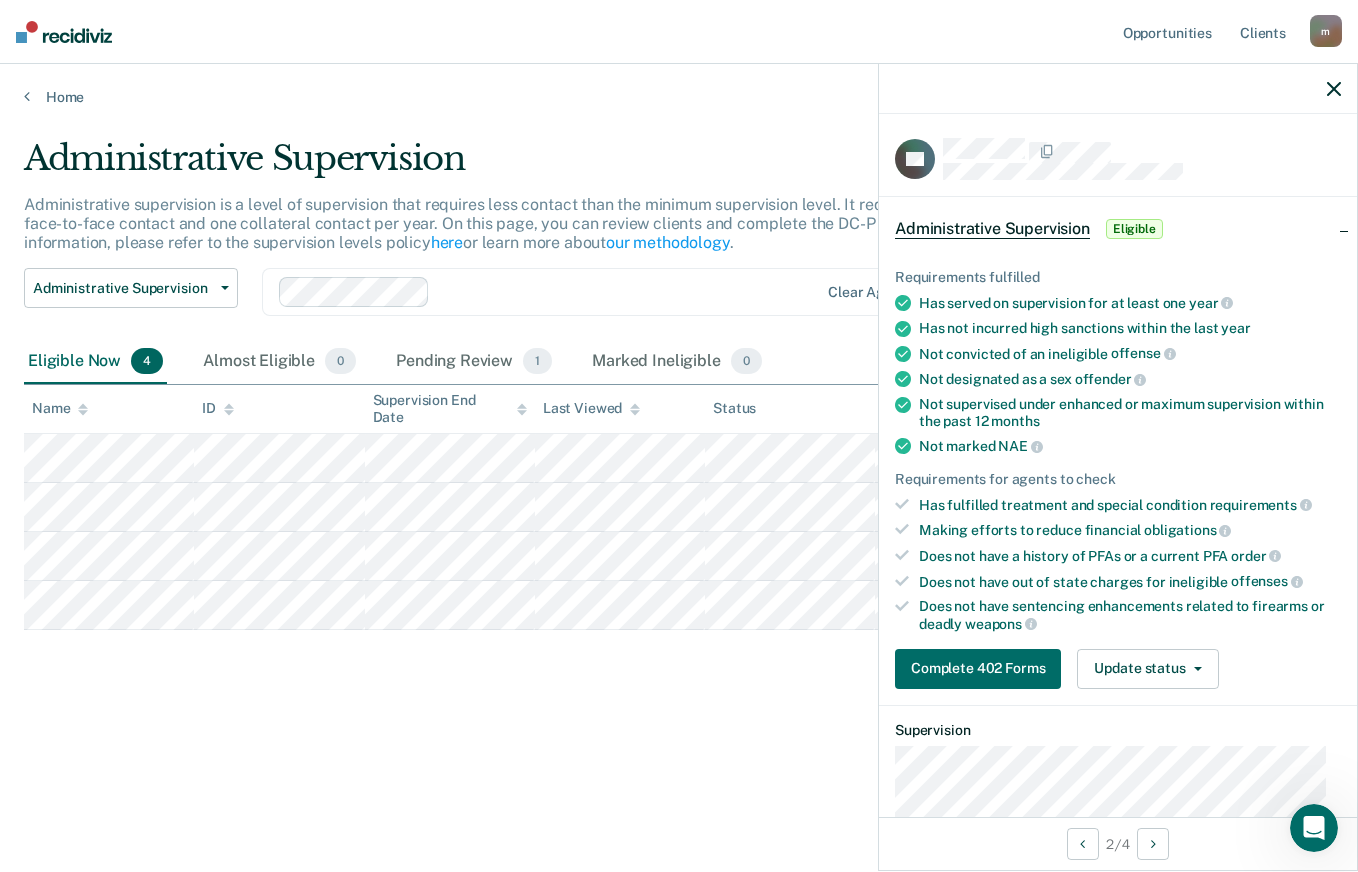 click on "FB Administrative Supervision Eligible Requirements fulfilled Has served on supervision for at least one year Has not incurred high sanctions within the last year Not convicted of an ineligible offense Not designated as a sex offender Not supervised under enhanced or maximum supervision within the past 12 months Not marked NAE Requirements for agents to check Has fulfilled treatment and special condition requirements Making efforts to reduce financial obligations Does not have a history of PFAs or a current PFA order Does not have out of state charges for ineligible offenses Does not have sentencing enhancements related to firearms or deadly weapons Complete 402 Forms Update status Mark Pending Review Mark Ineligible Supervision Contact Relevant Contact Notes 2 / 4" at bounding box center [1118, 467] 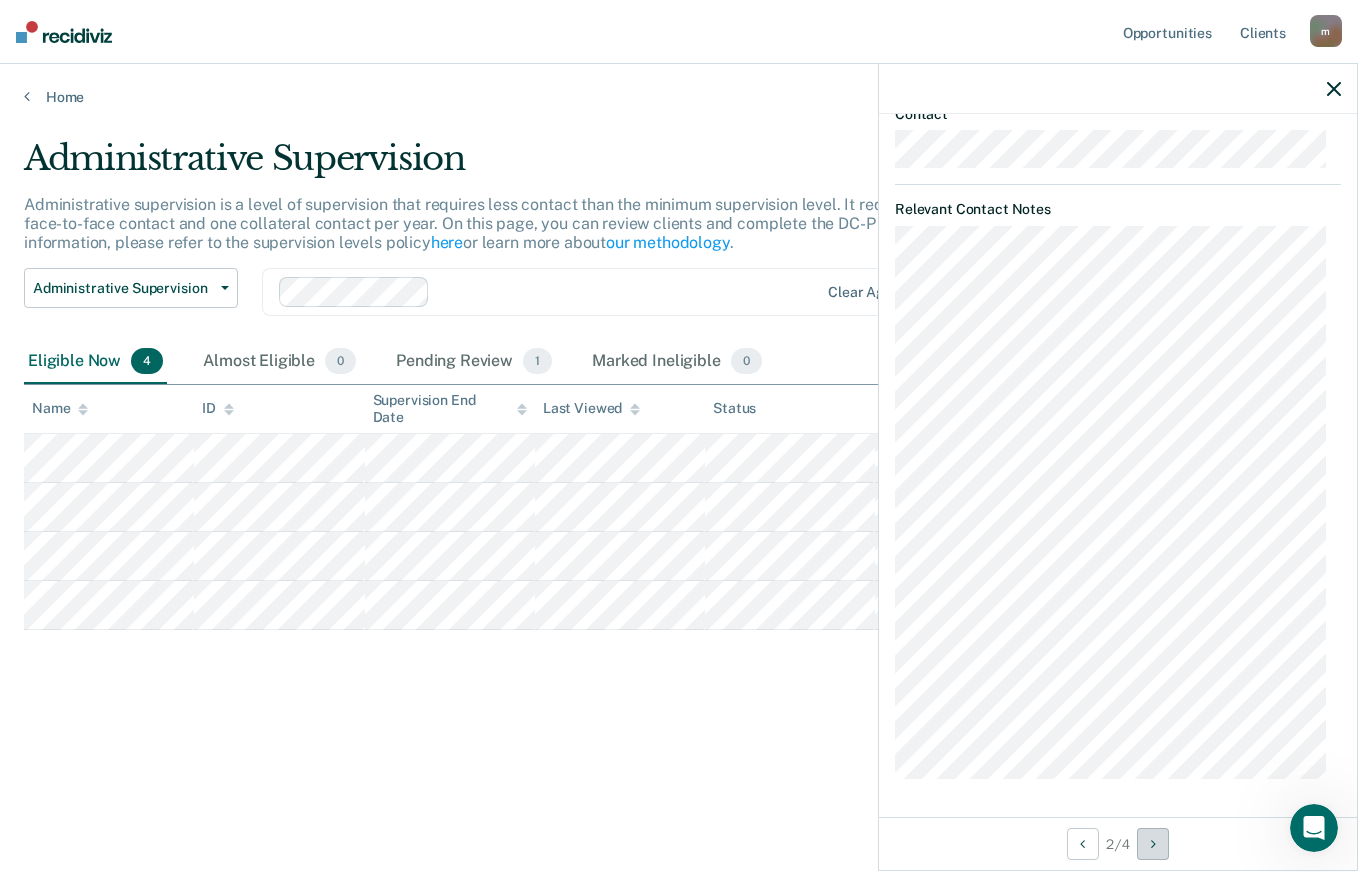 click at bounding box center (1153, 844) 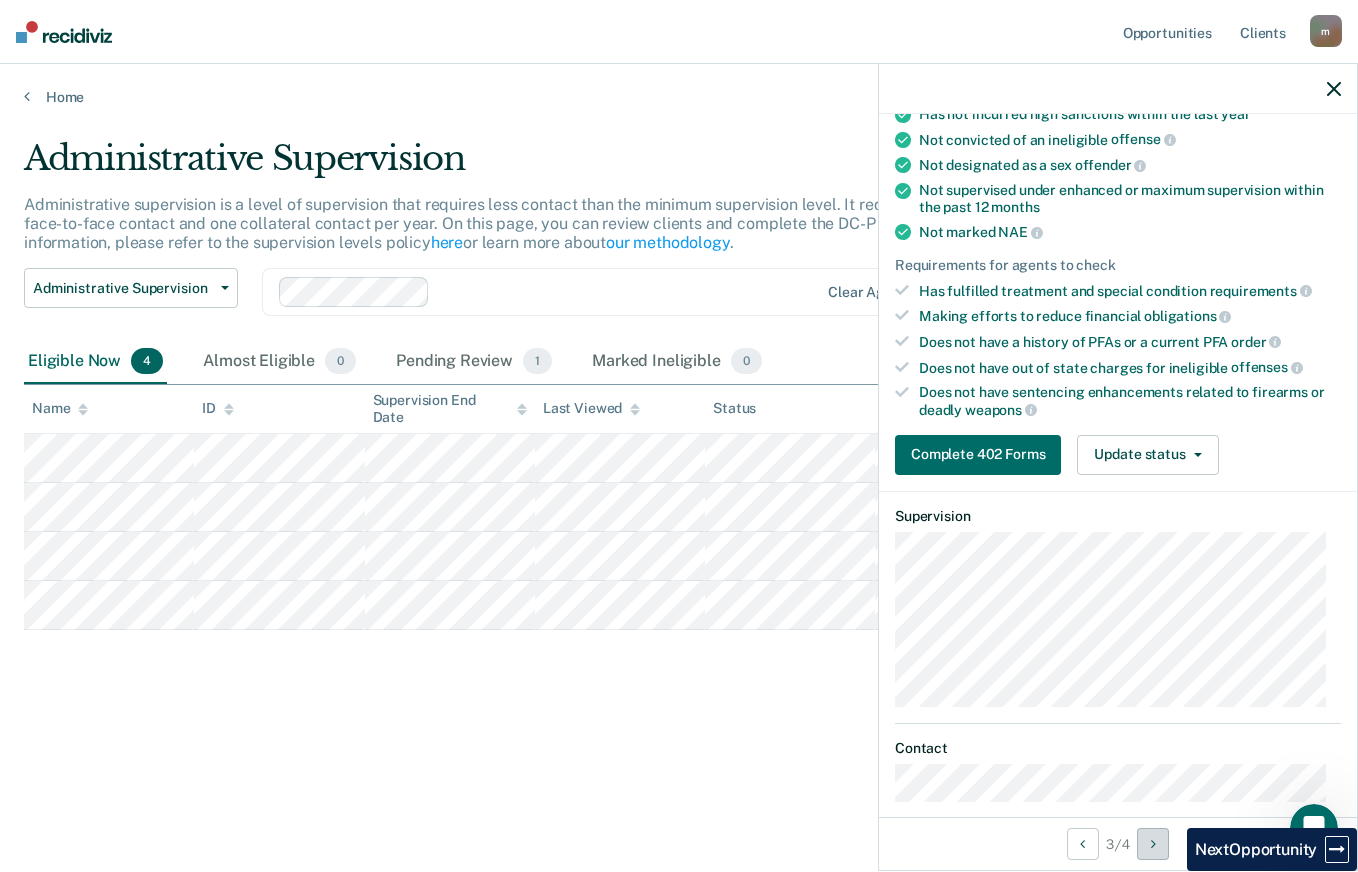 scroll, scrollTop: 0, scrollLeft: 0, axis: both 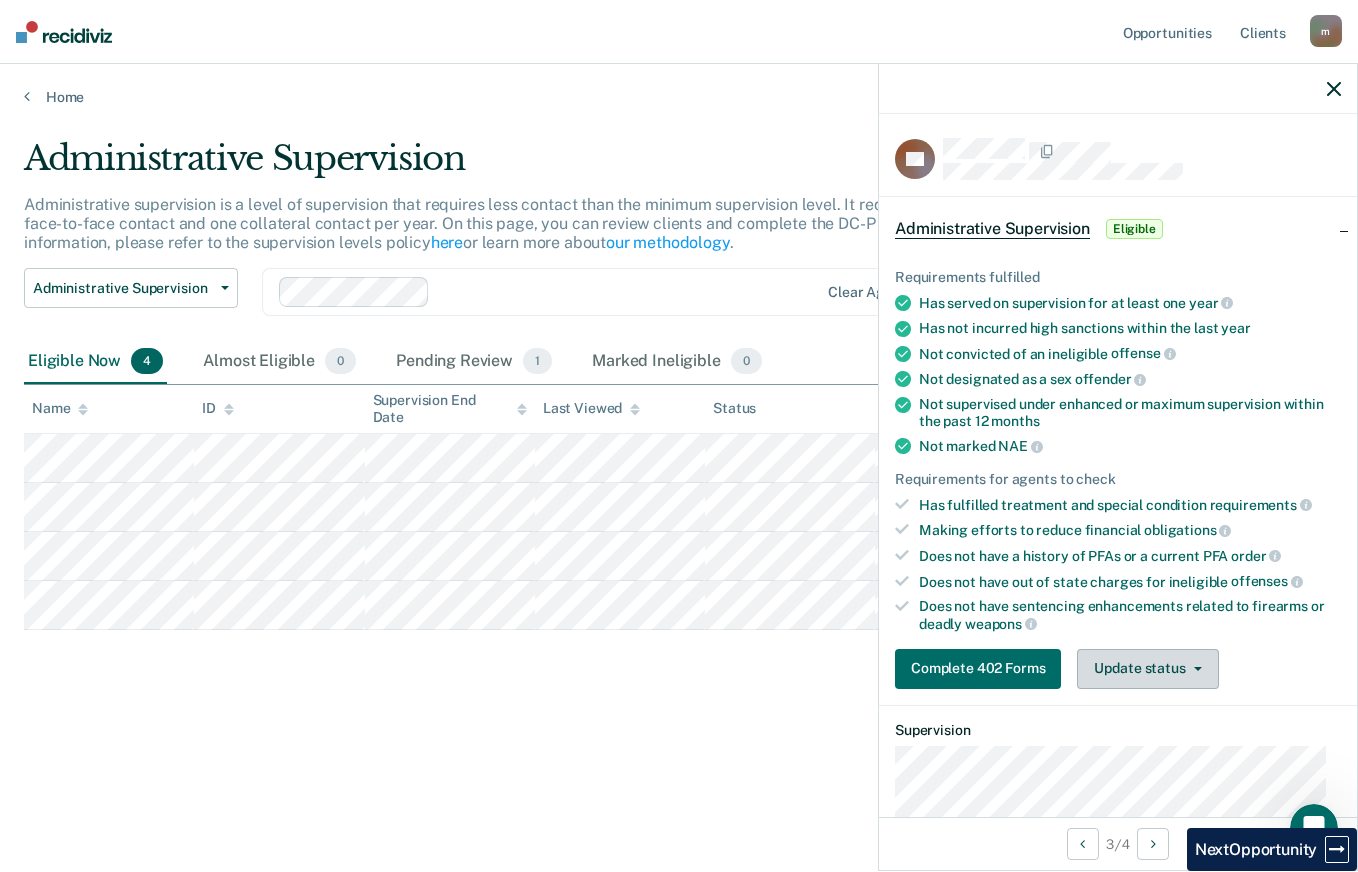 click 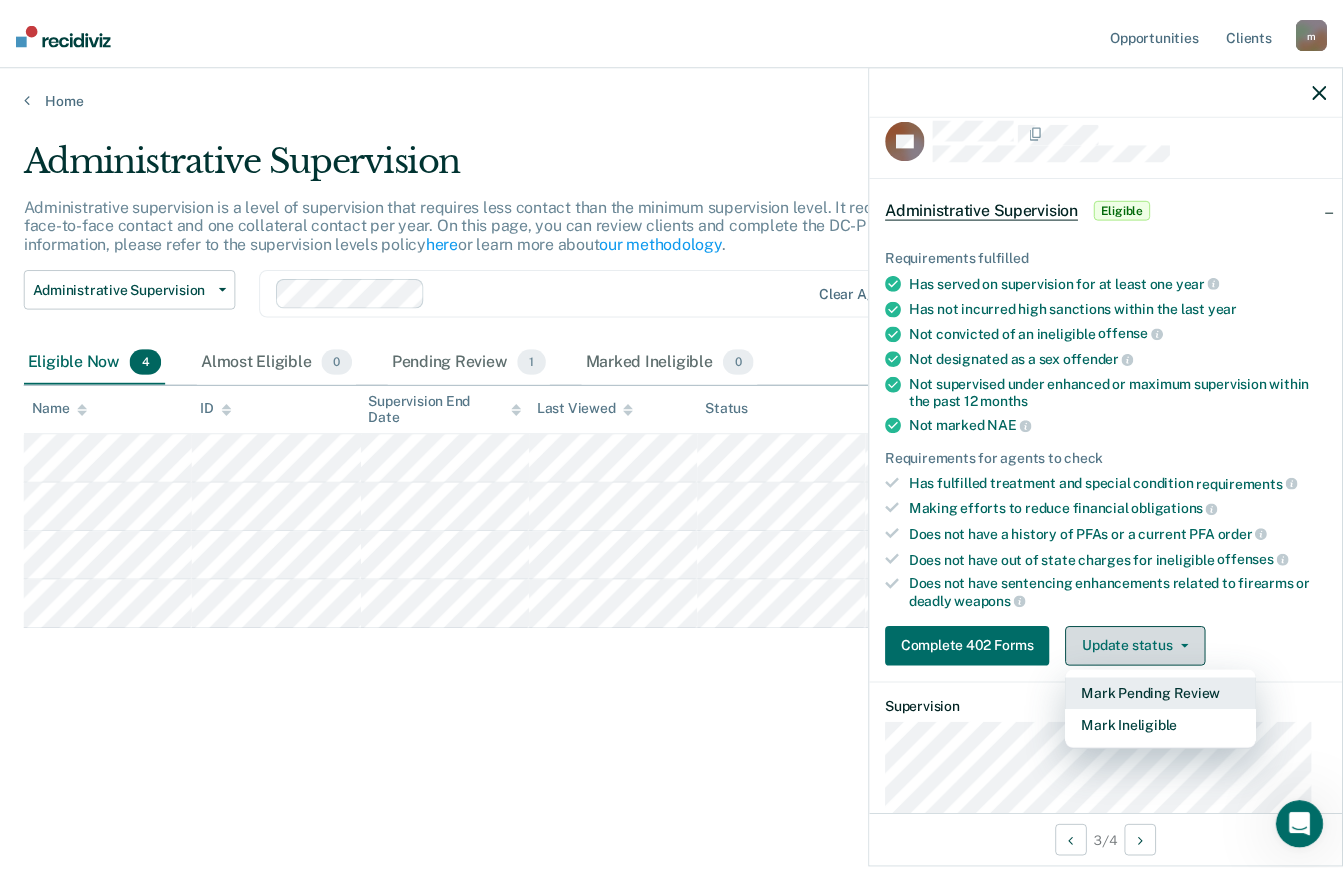 scroll, scrollTop: 31, scrollLeft: 0, axis: vertical 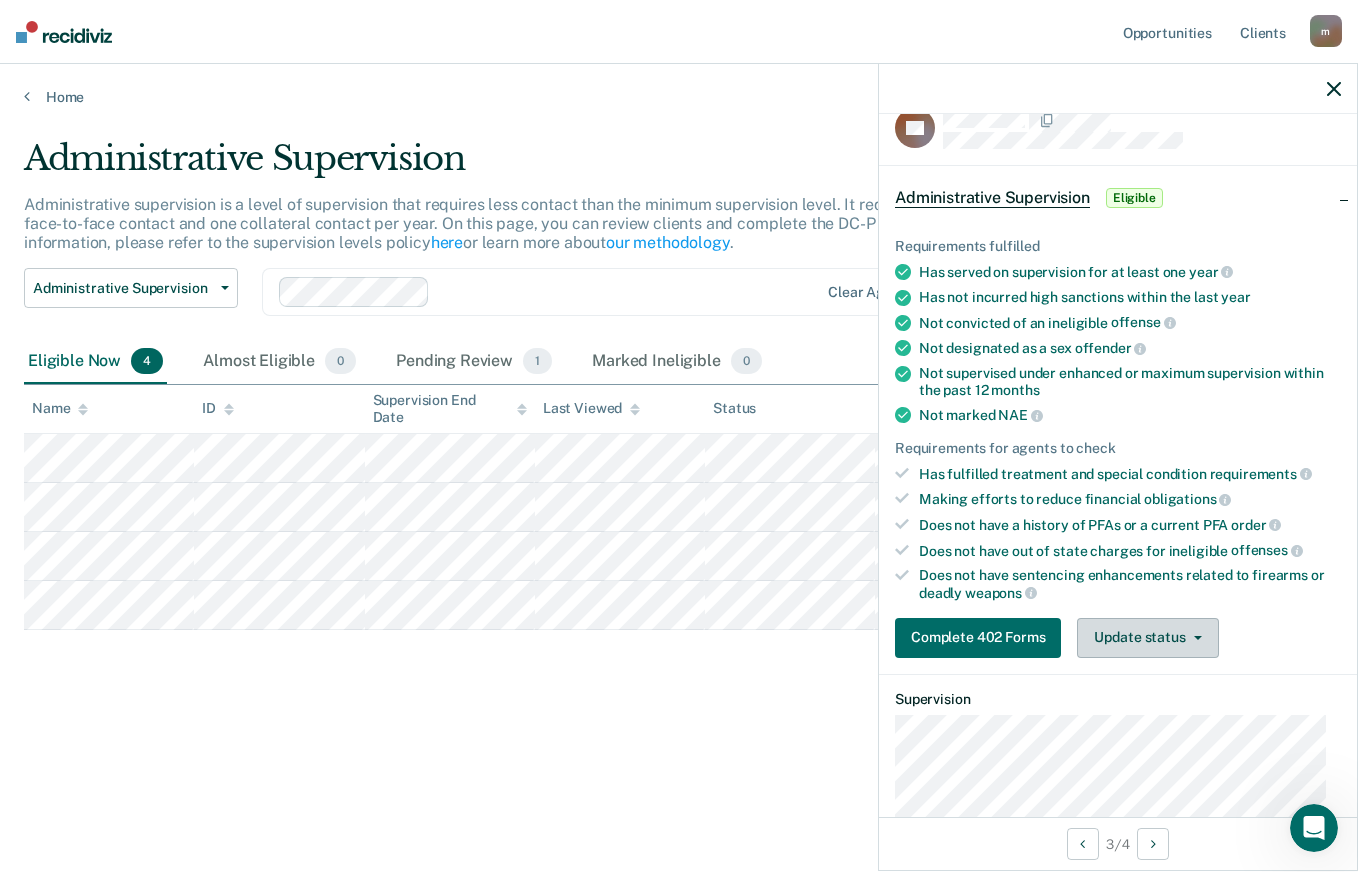 click on "Update status" at bounding box center [1147, 638] 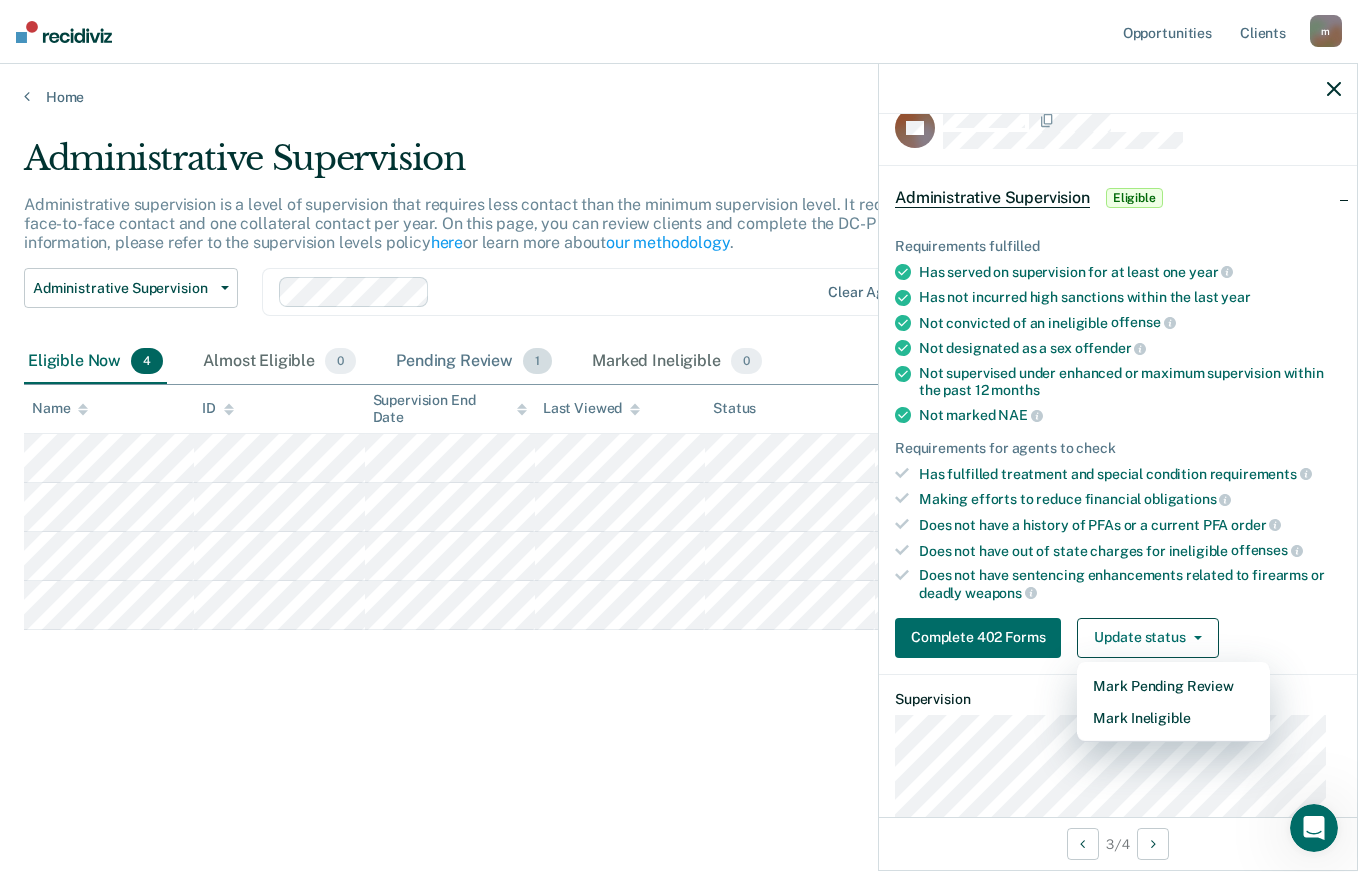 click on "Pending Review 1" at bounding box center [474, 362] 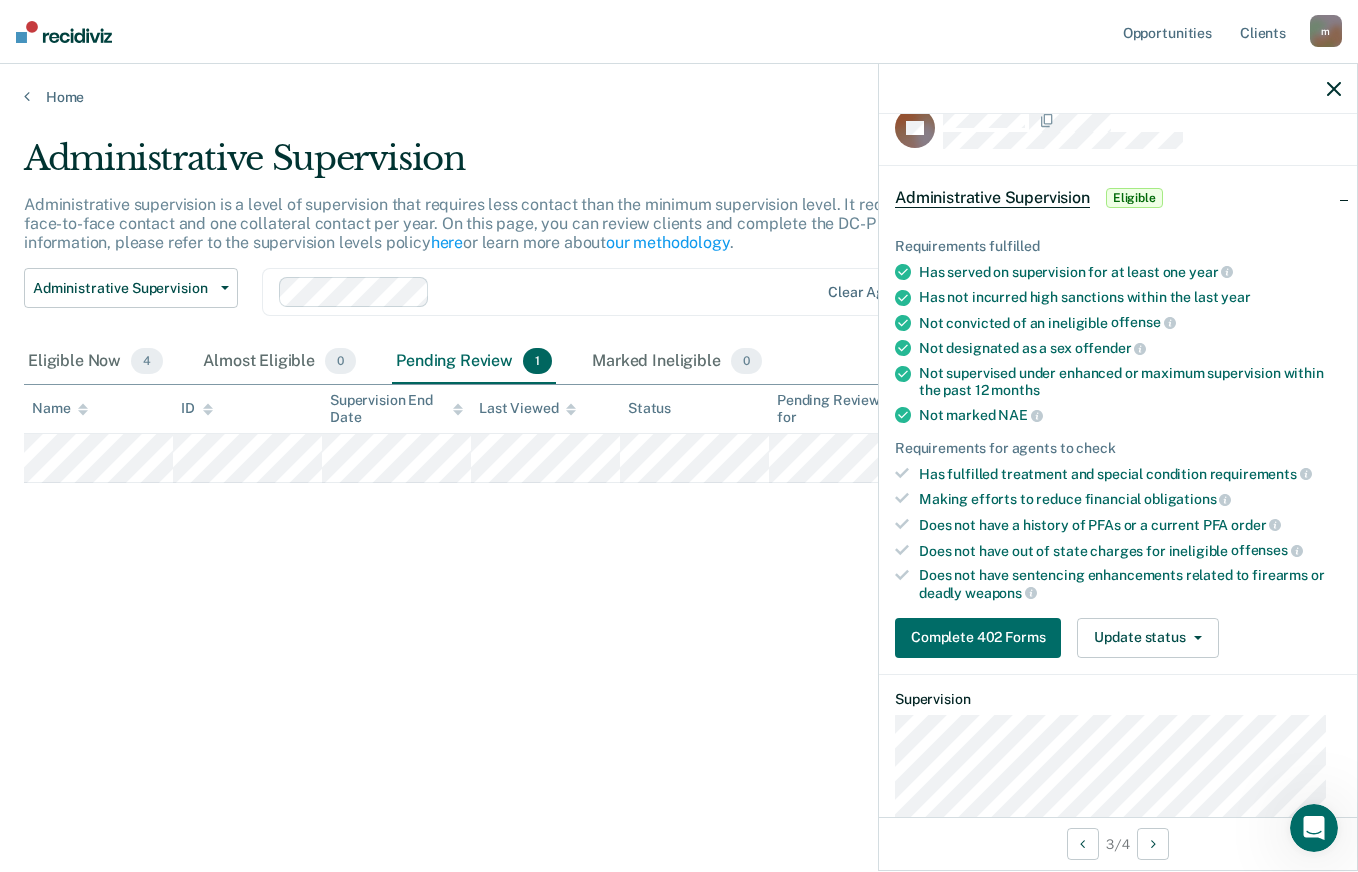 click 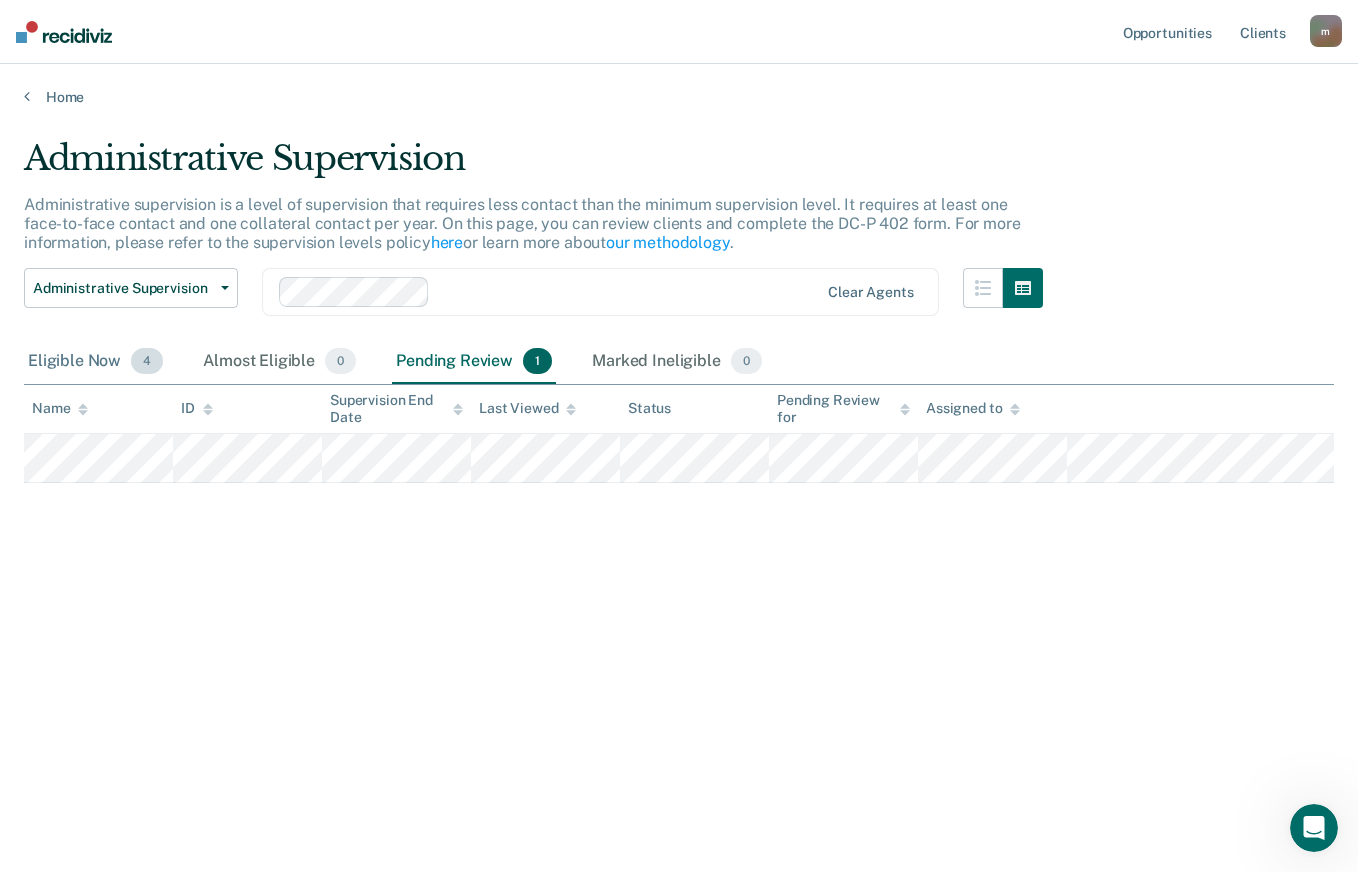 click on "Eligible Now 4" at bounding box center [95, 362] 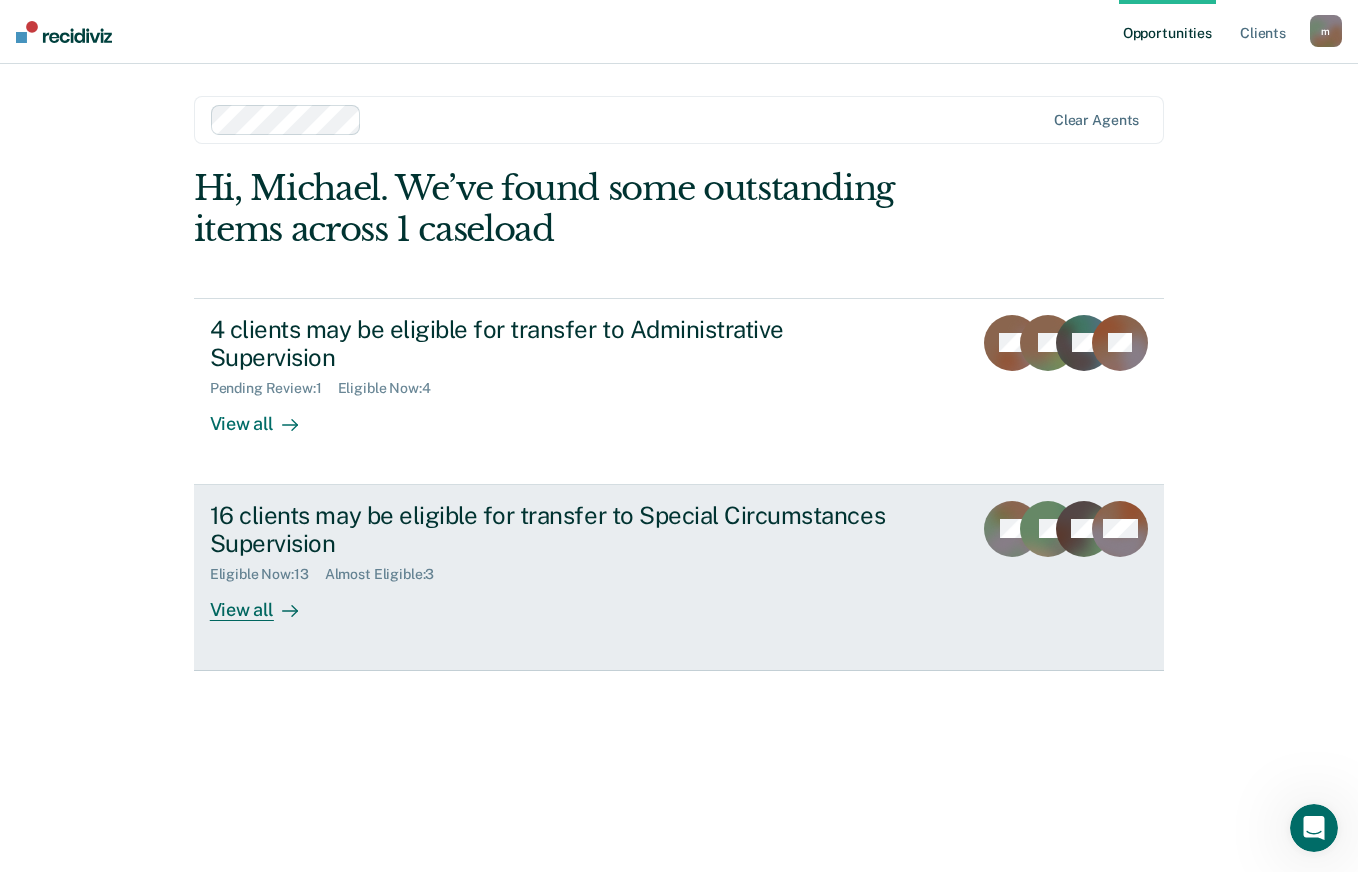 click on "Eligible Now : 13" at bounding box center (267, 574) 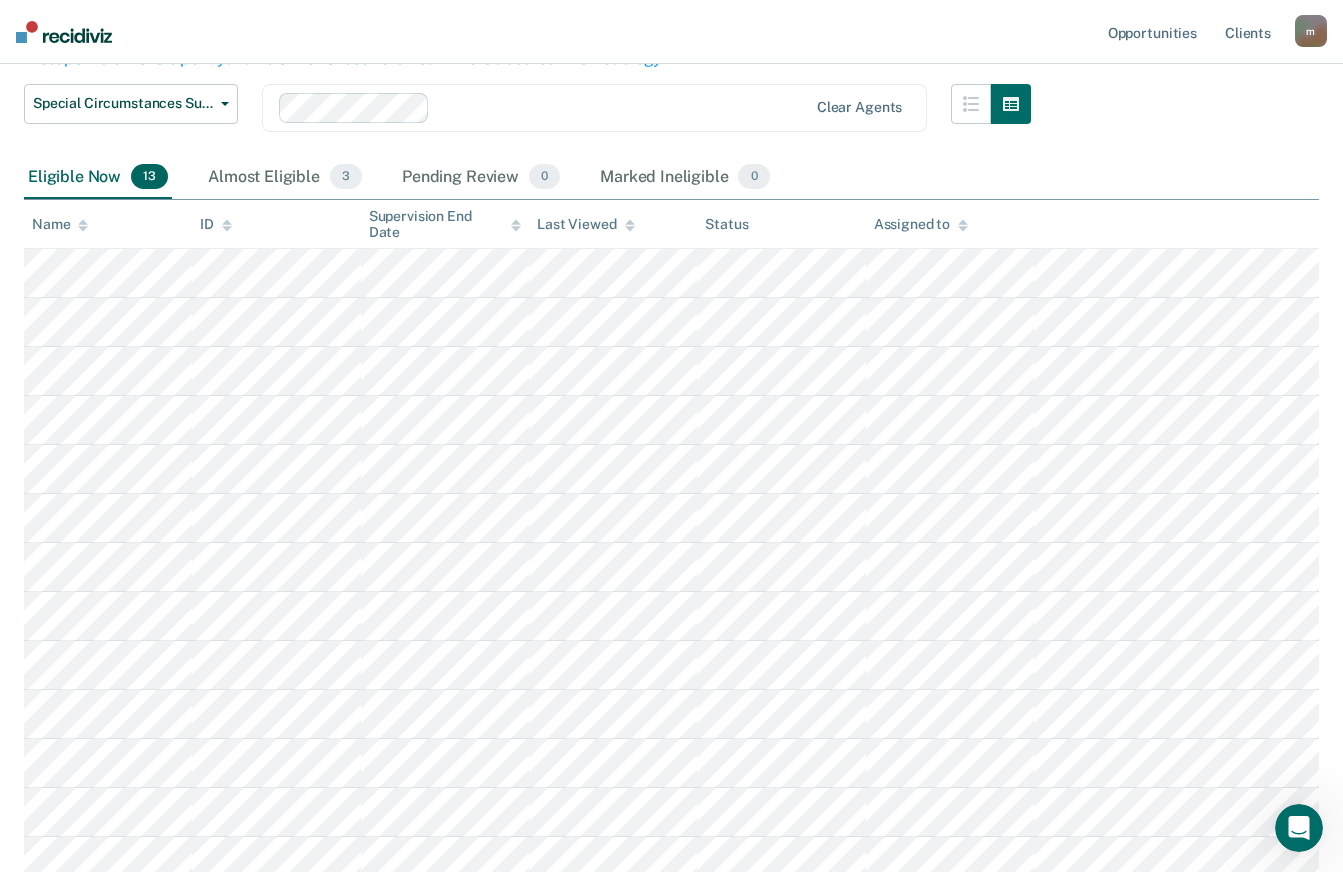 scroll, scrollTop: 243, scrollLeft: 0, axis: vertical 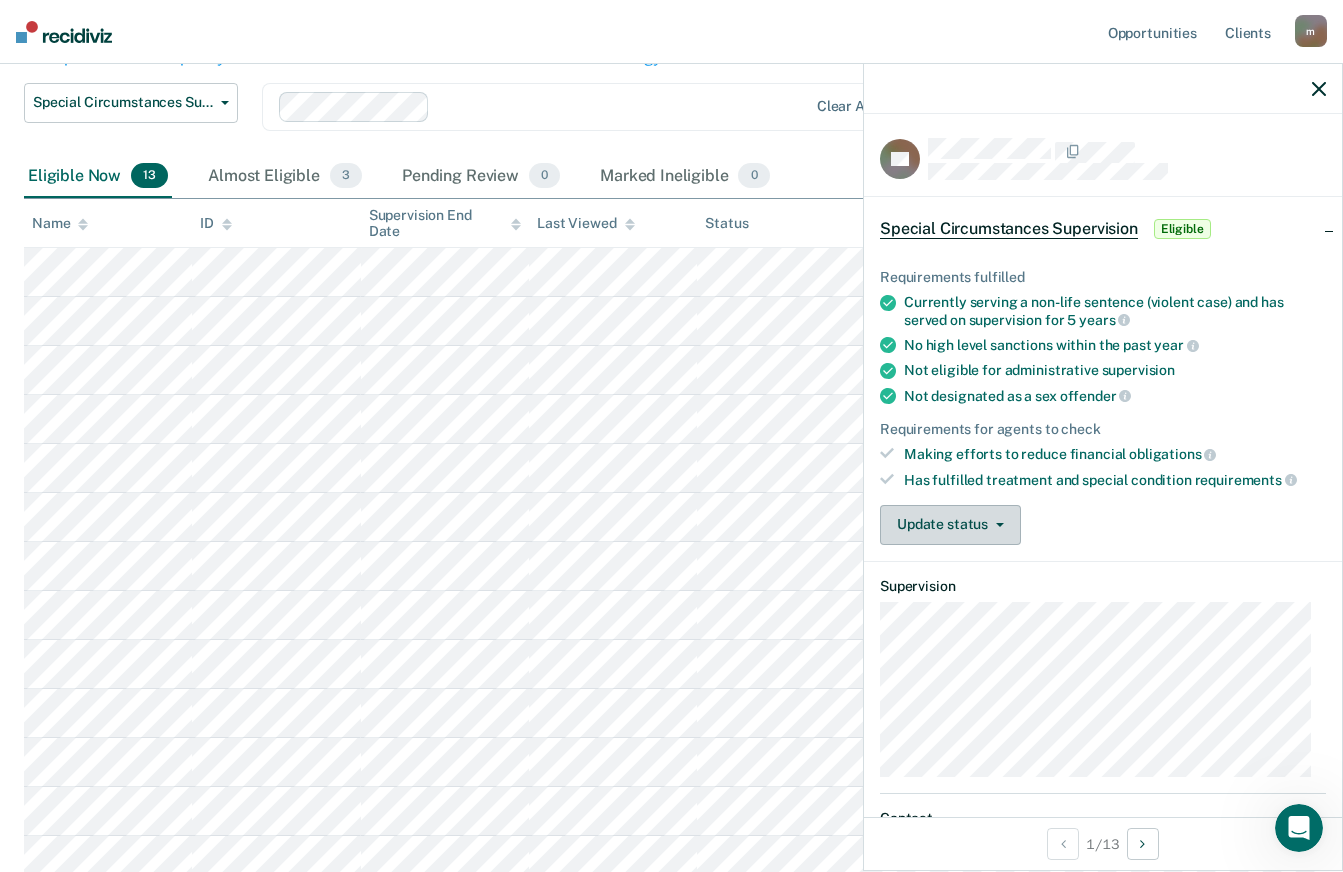 click 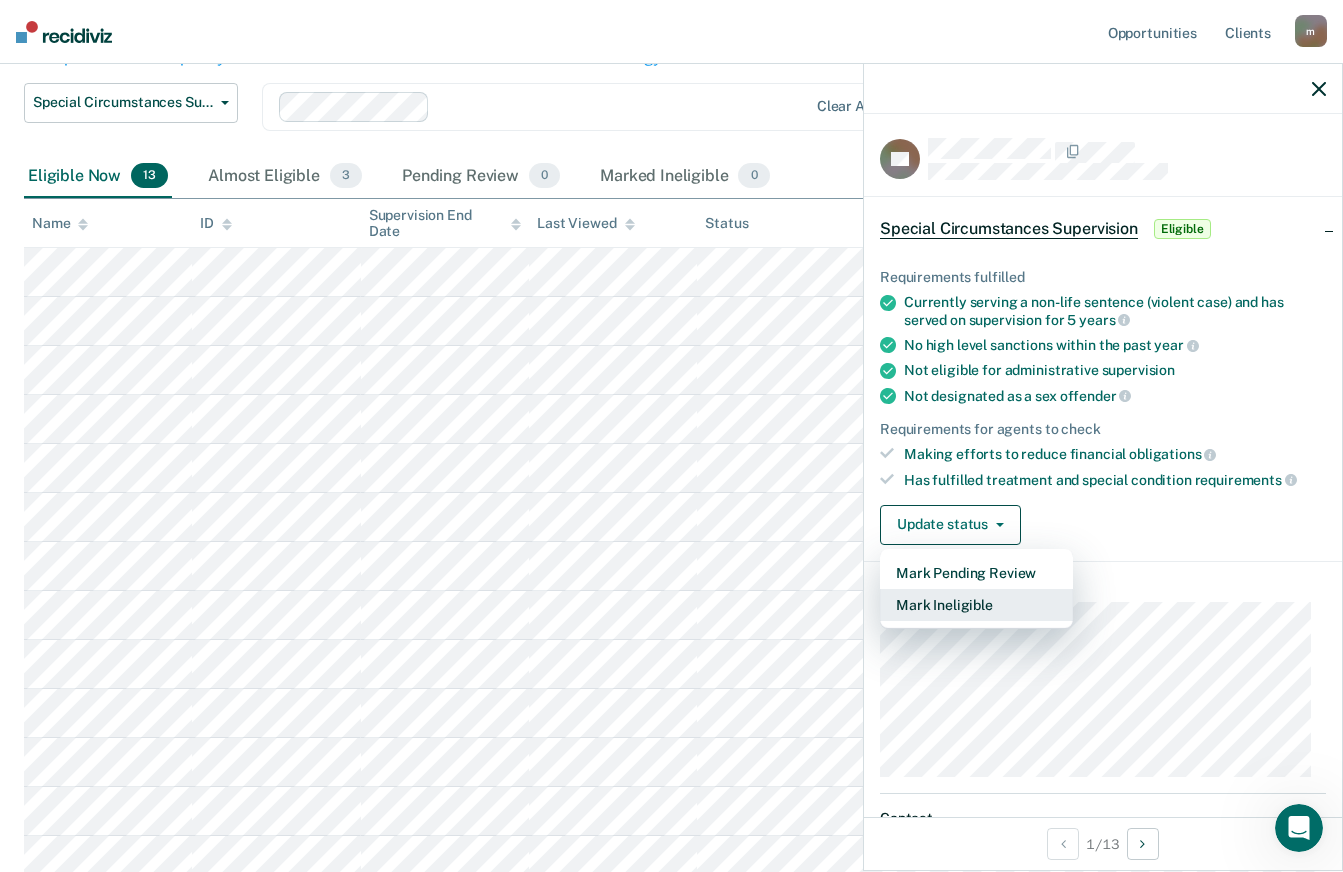 click on "Mark Ineligible" at bounding box center [976, 605] 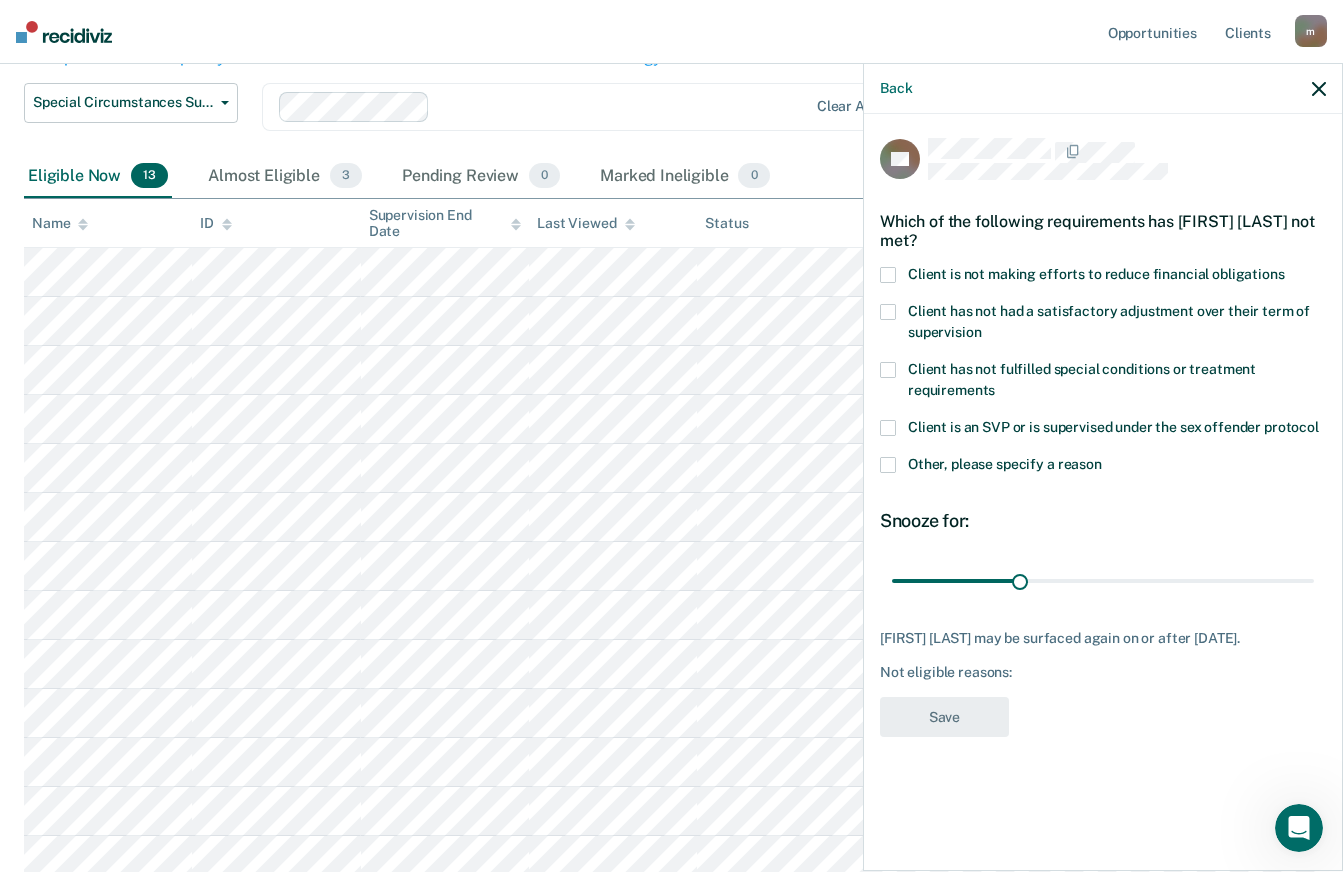 click on "Client has not had a satisfactory adjustment over their term of supervision" at bounding box center [1103, 325] 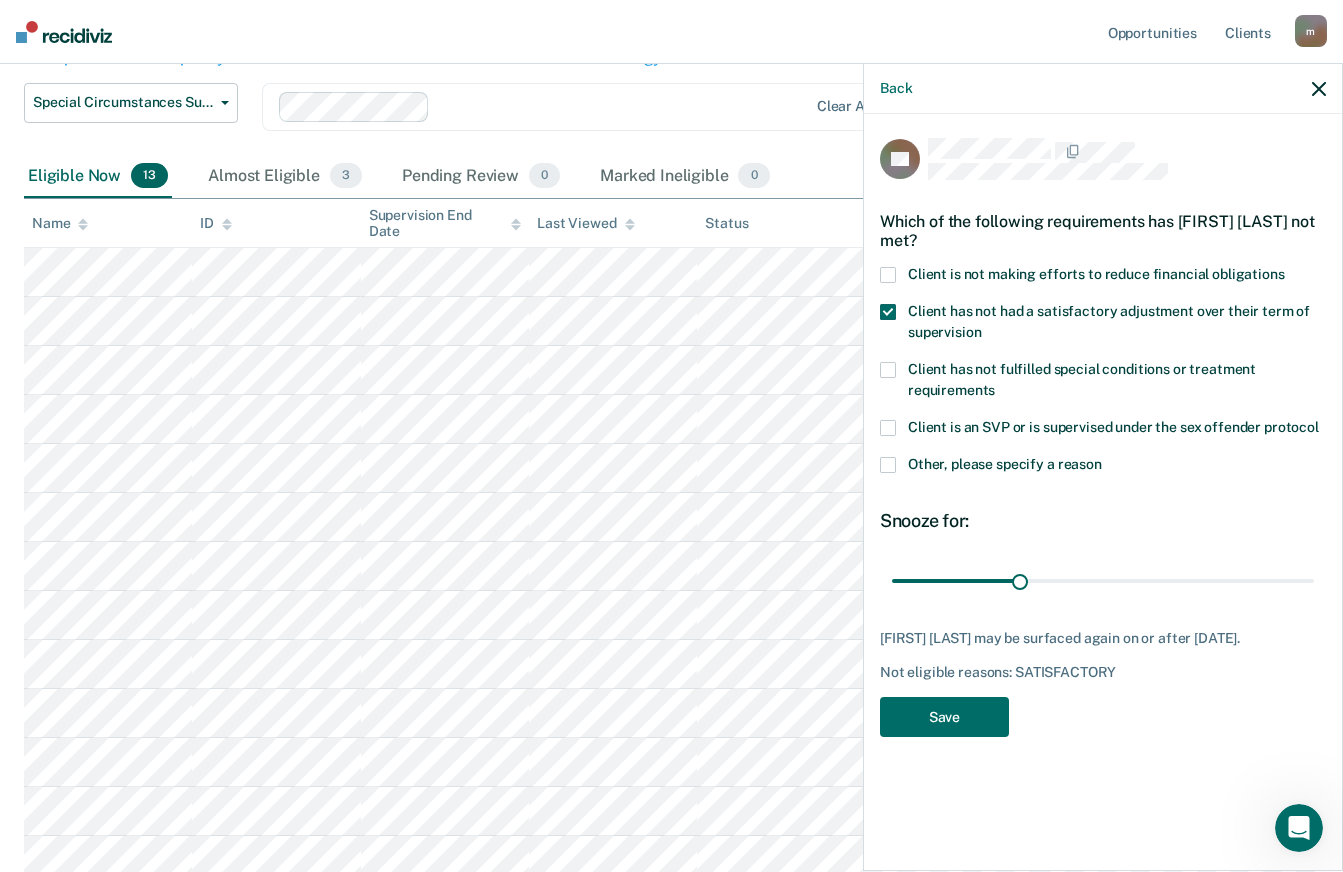 click on "Client is not making efforts to reduce financial obligations" at bounding box center [1096, 274] 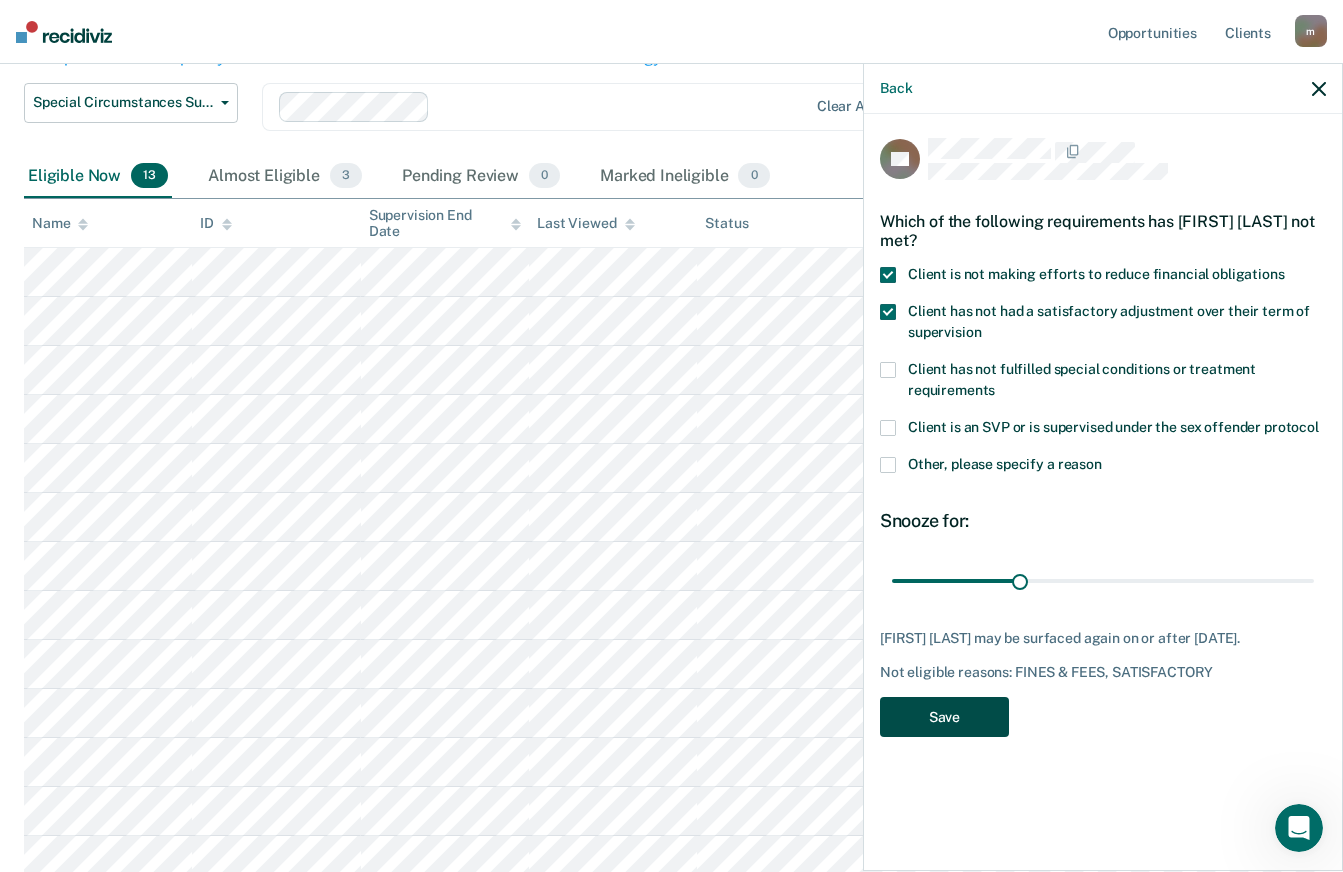 click on "Save" at bounding box center (944, 717) 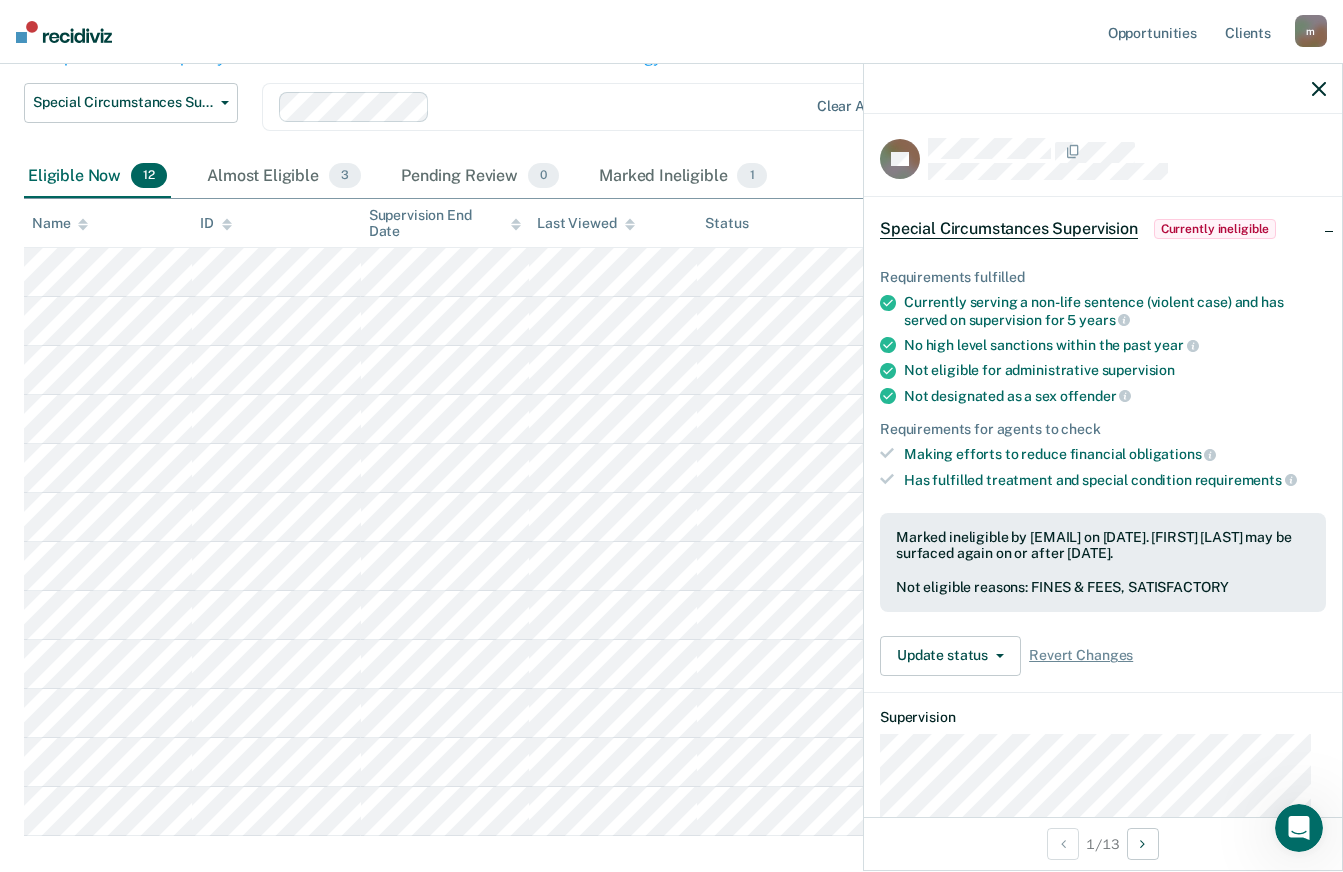 click 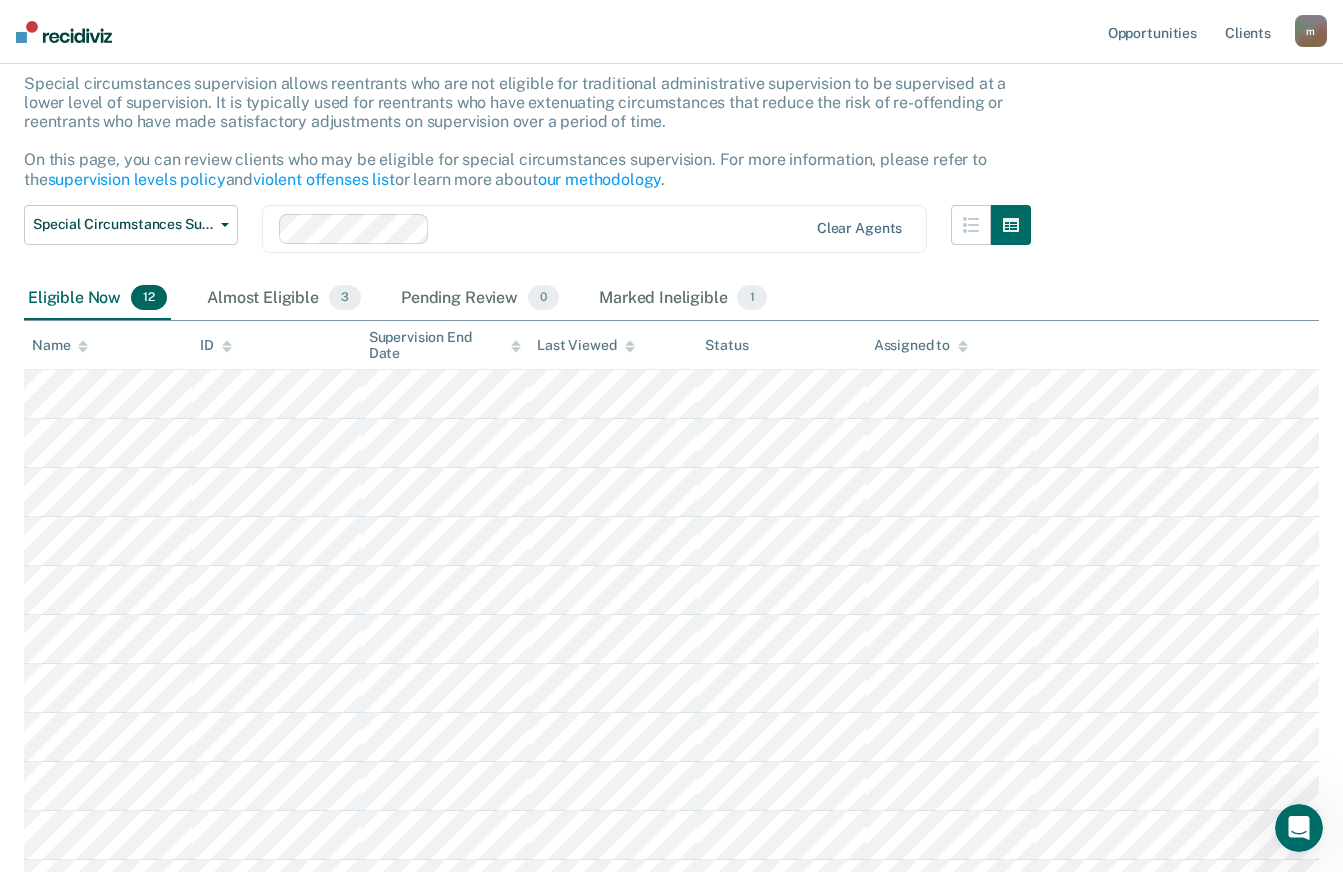 scroll, scrollTop: 133, scrollLeft: 0, axis: vertical 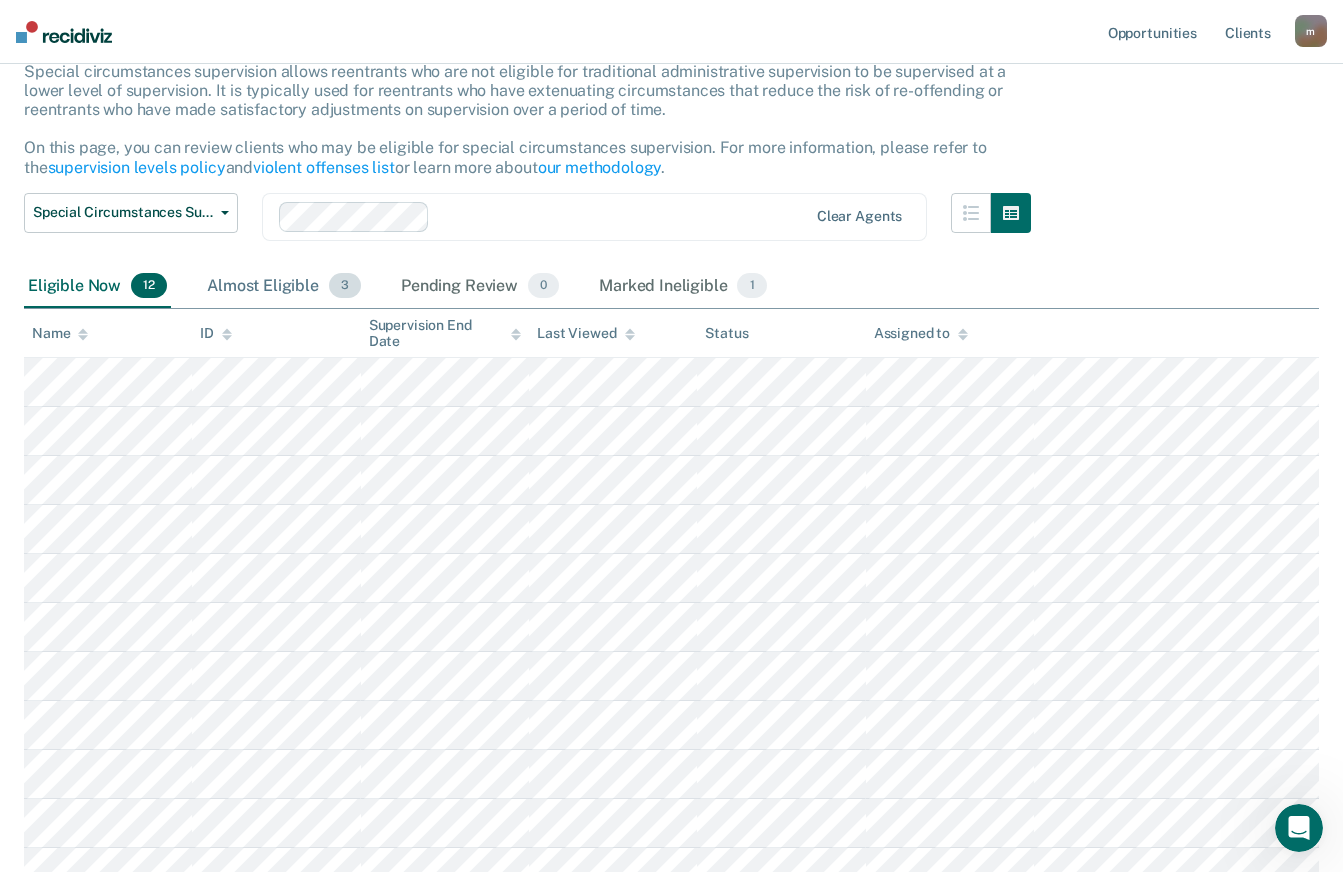 click on "Almost Eligible 3" at bounding box center [284, 287] 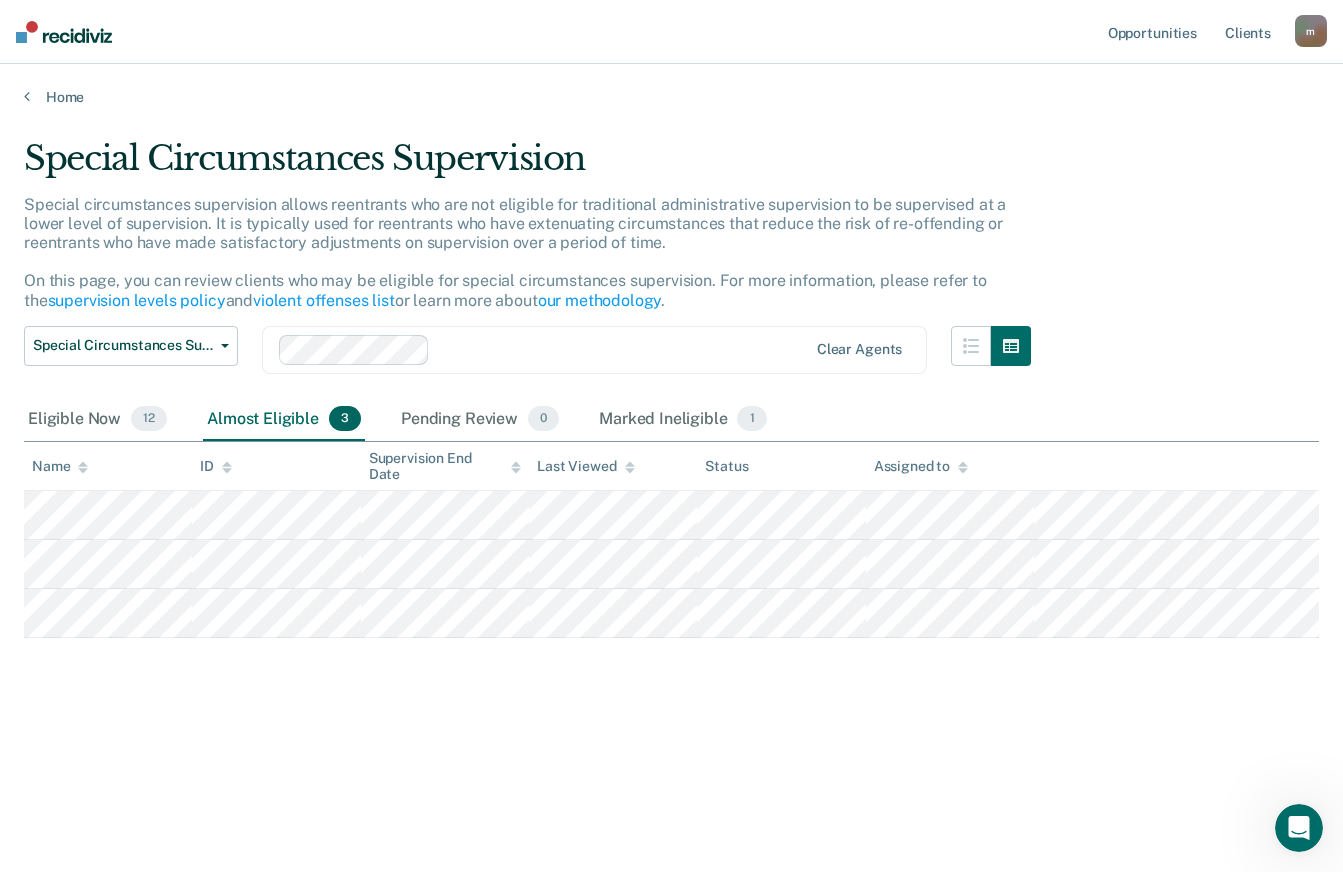 scroll, scrollTop: 0, scrollLeft: 0, axis: both 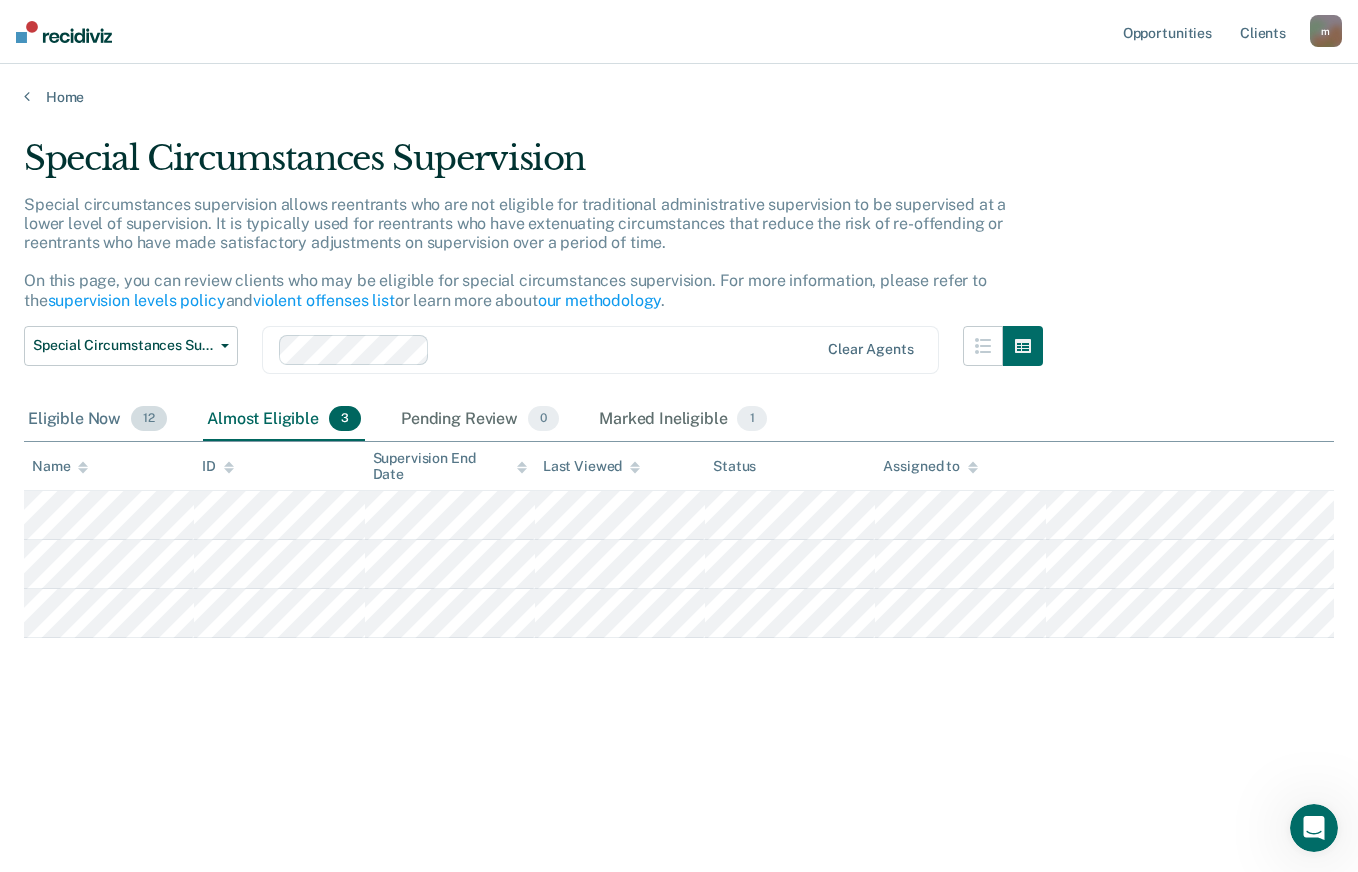 click on "Eligible Now 12" at bounding box center [97, 420] 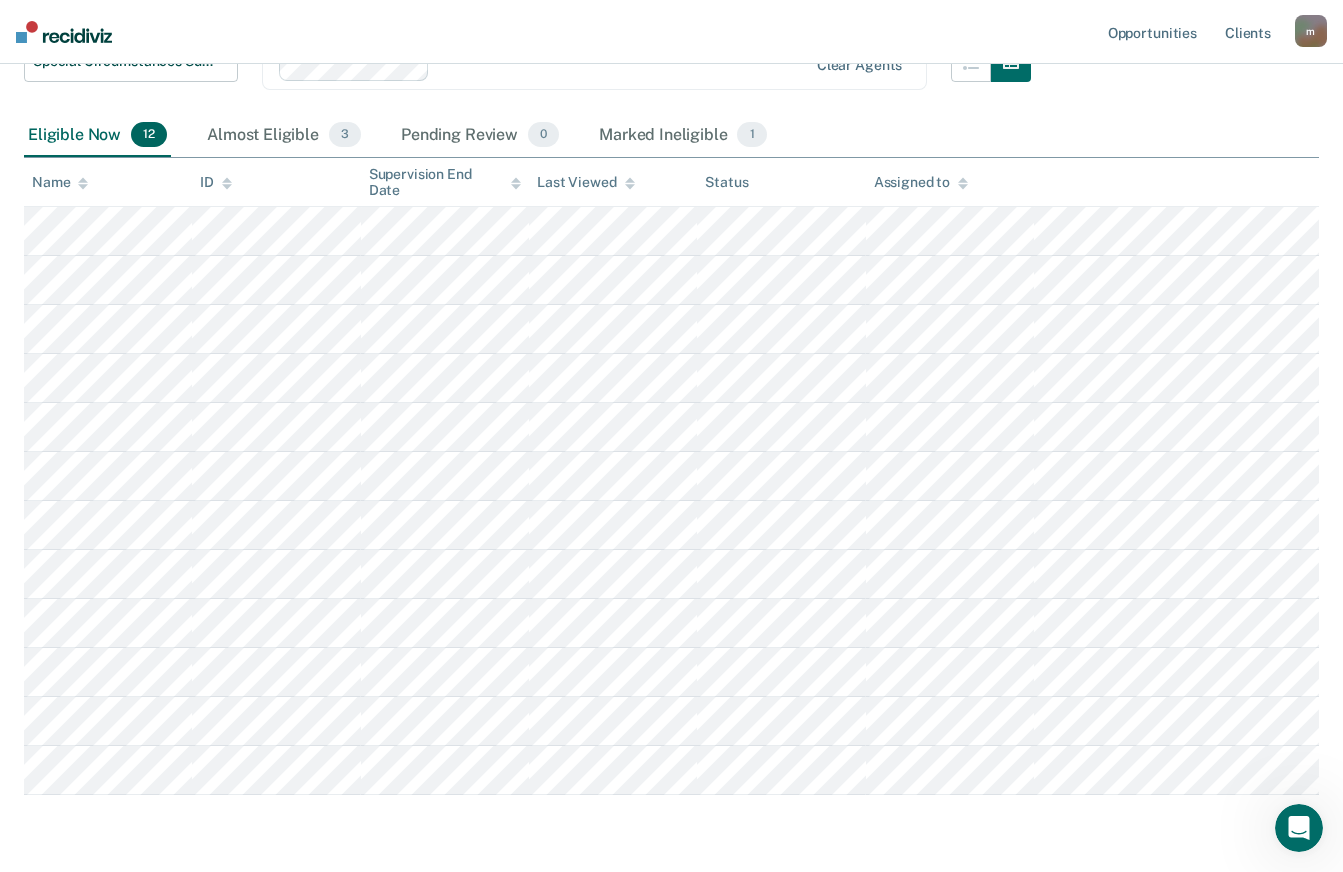 scroll, scrollTop: 274, scrollLeft: 0, axis: vertical 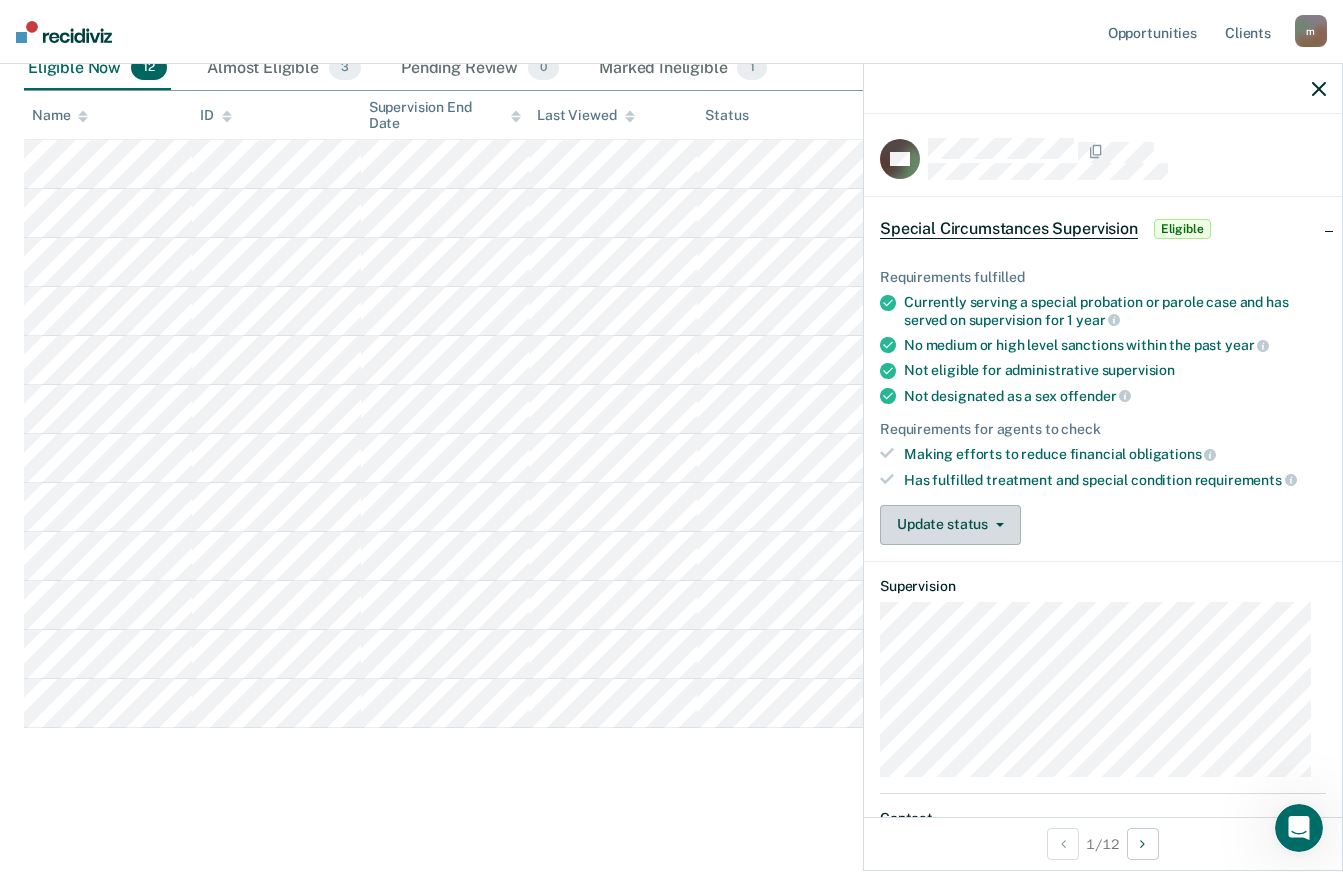 click on "Update status" at bounding box center [950, 525] 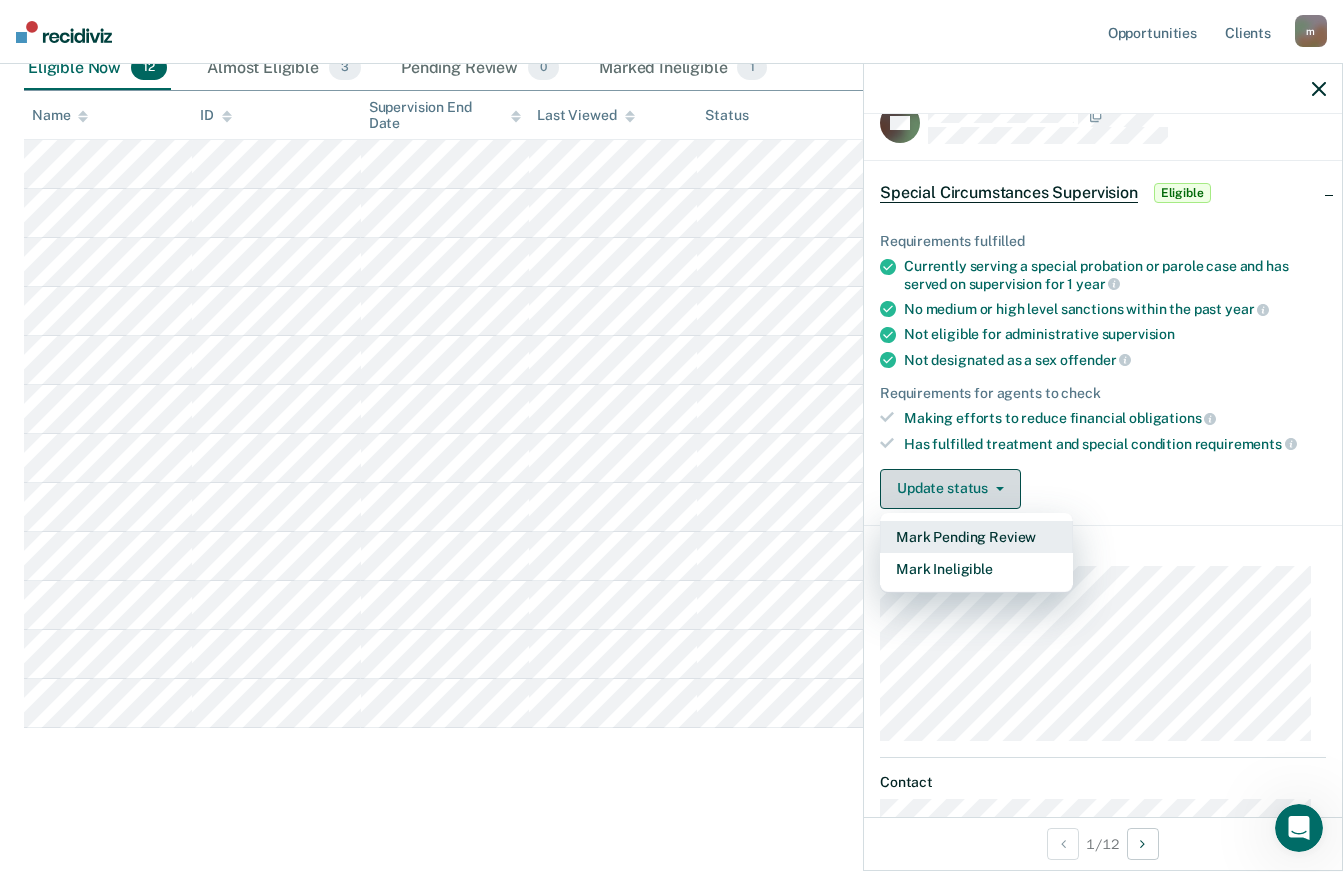 scroll, scrollTop: 49, scrollLeft: 0, axis: vertical 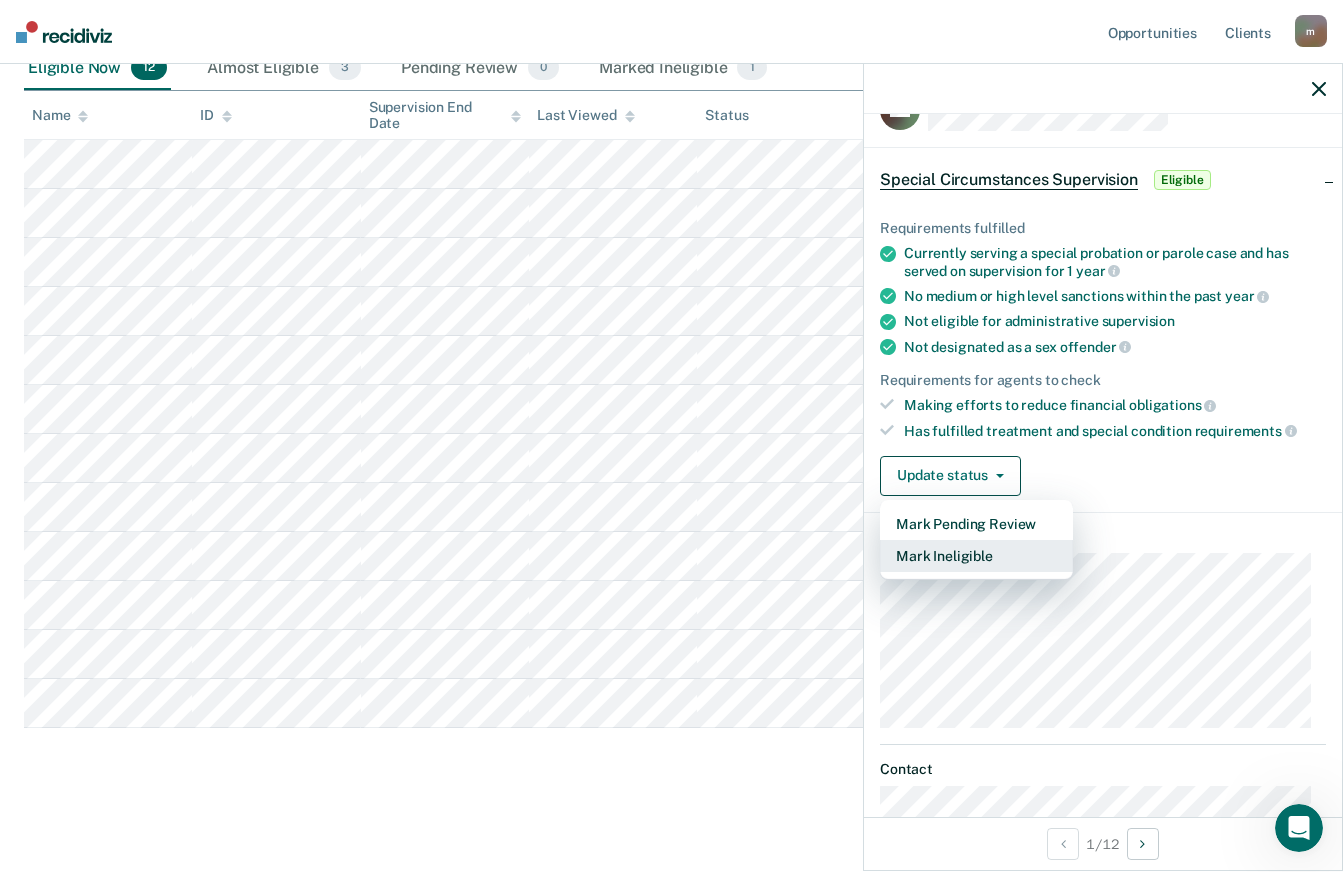 click on "Mark Ineligible" at bounding box center [976, 556] 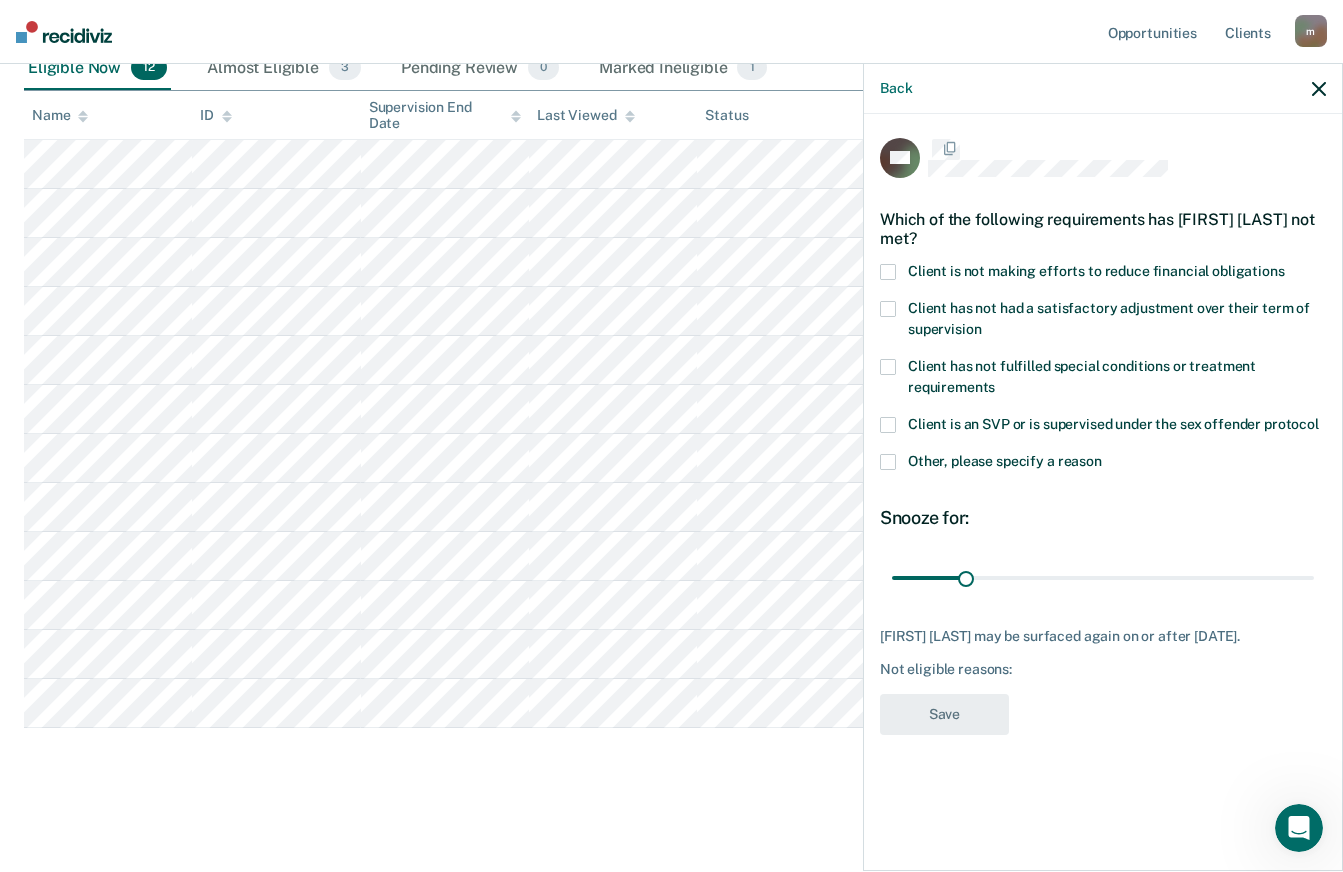 scroll, scrollTop: 0, scrollLeft: 0, axis: both 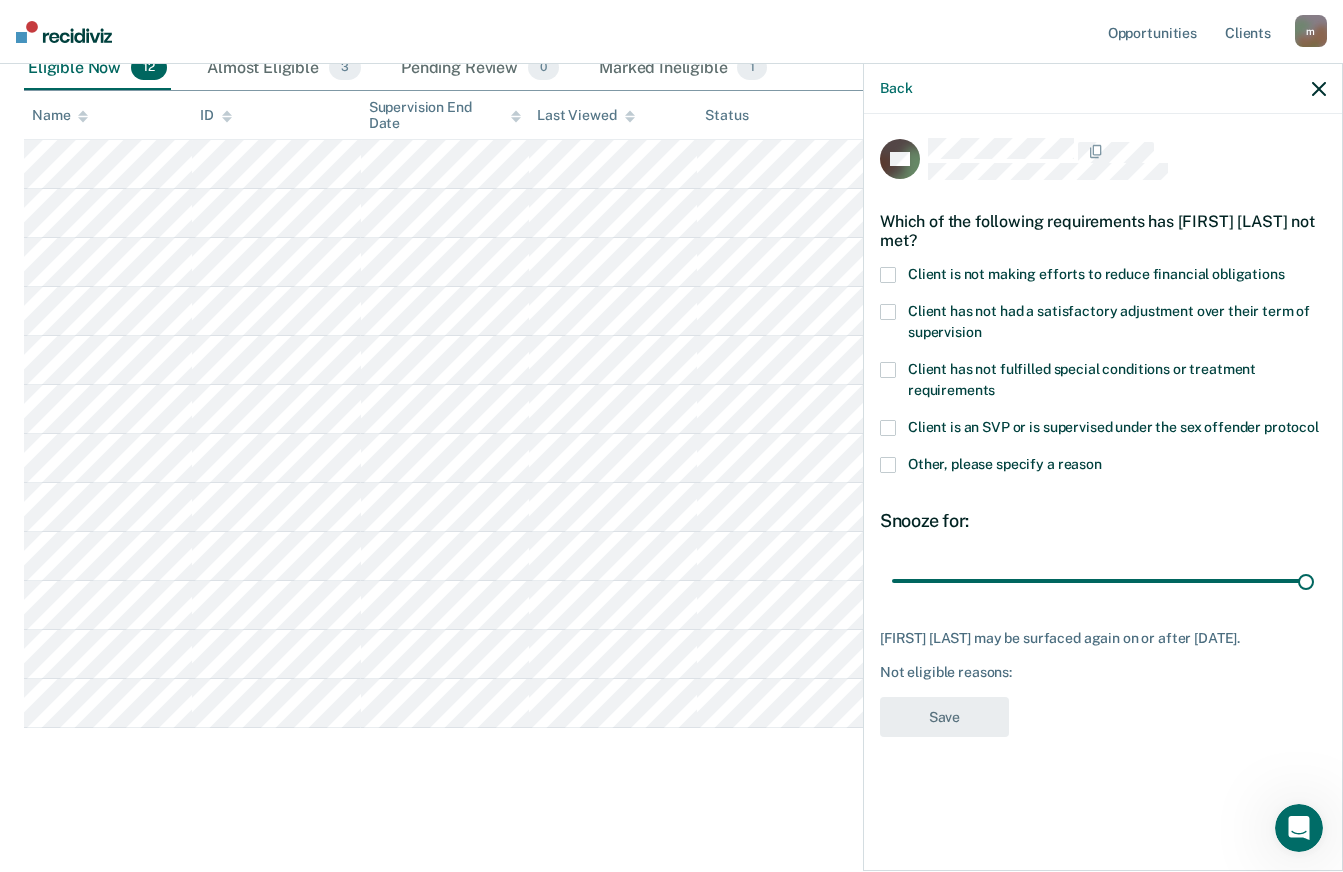 type on "180" 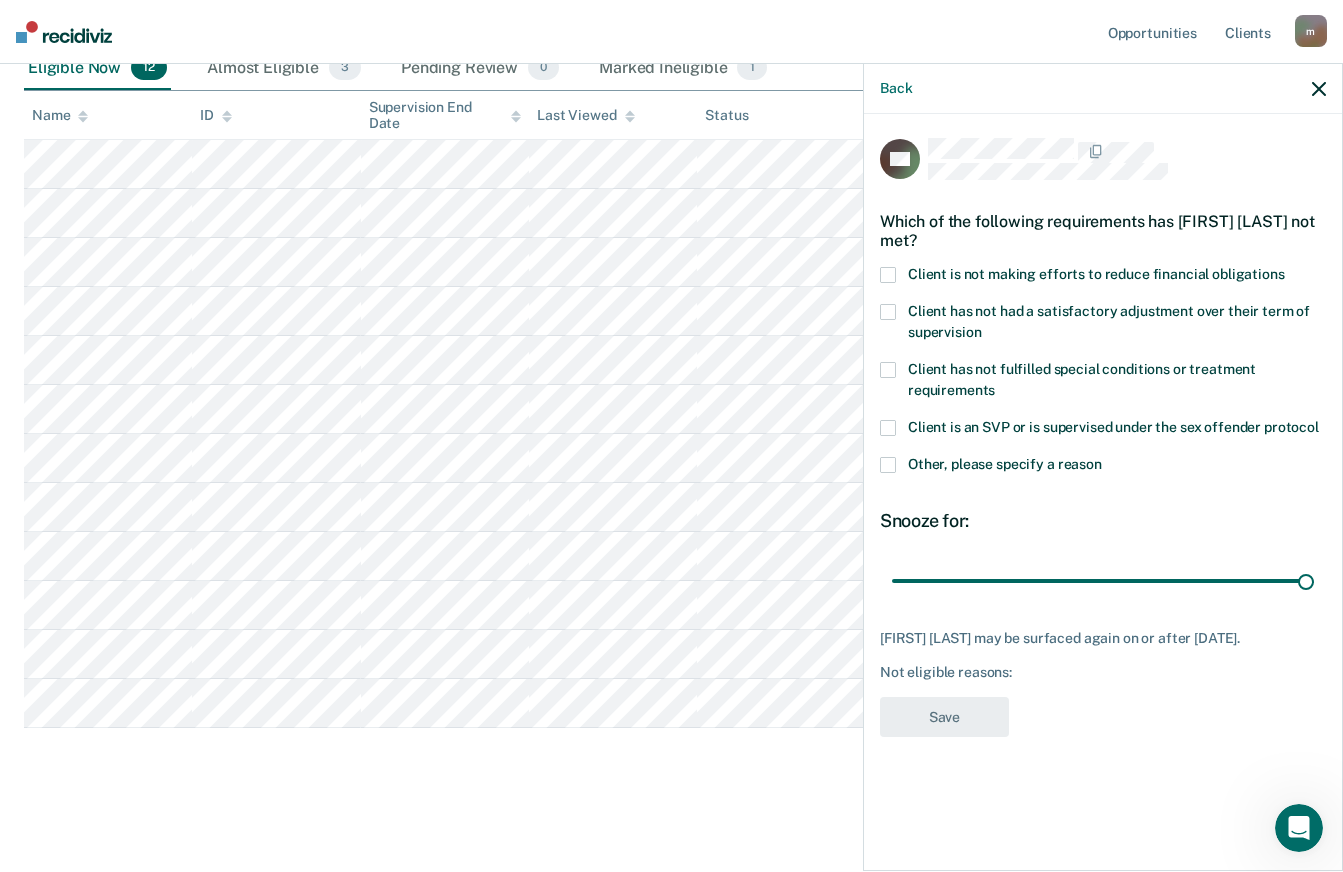 scroll, scrollTop: 0, scrollLeft: 0, axis: both 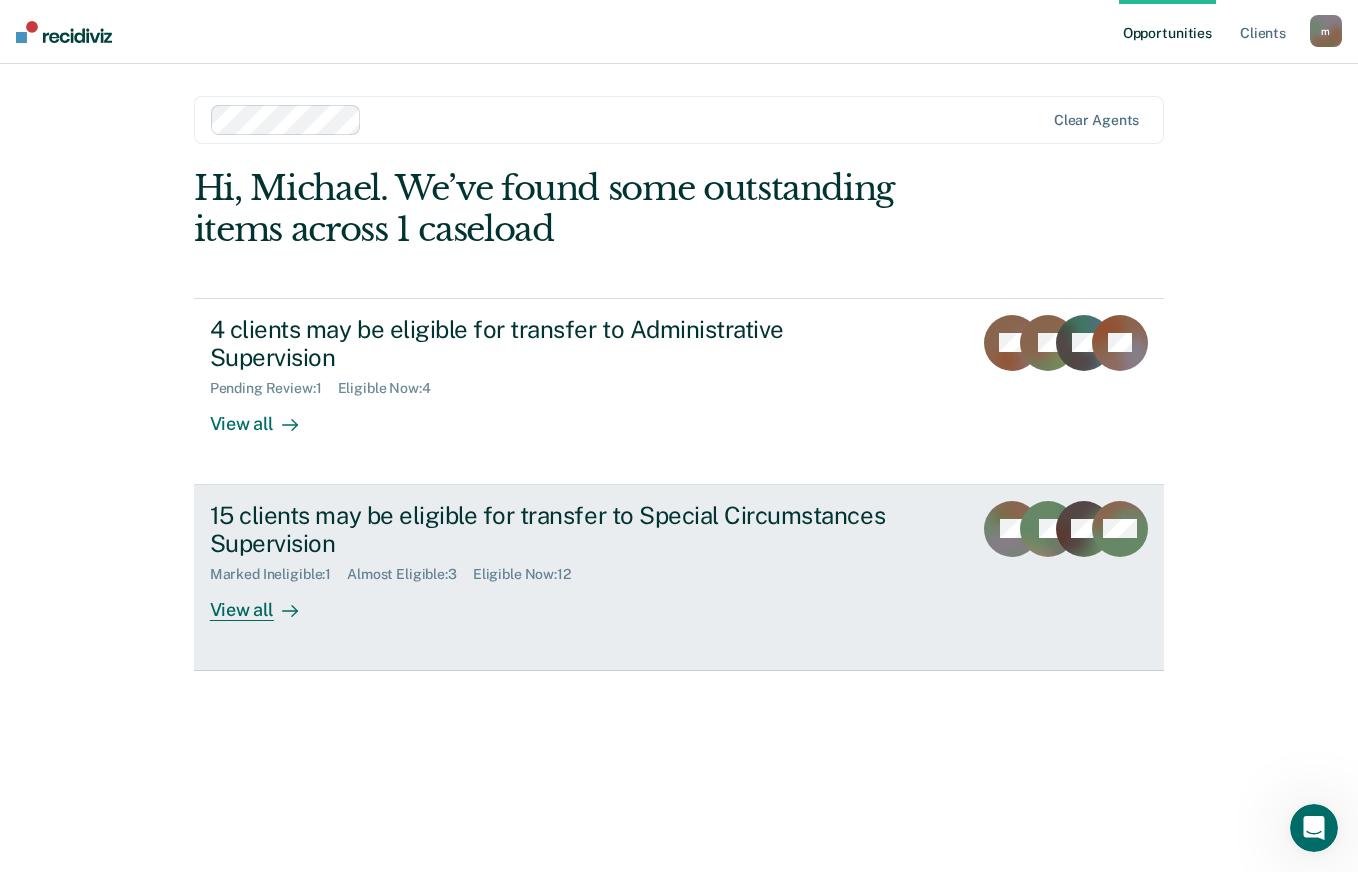 click on "View all" at bounding box center (266, 602) 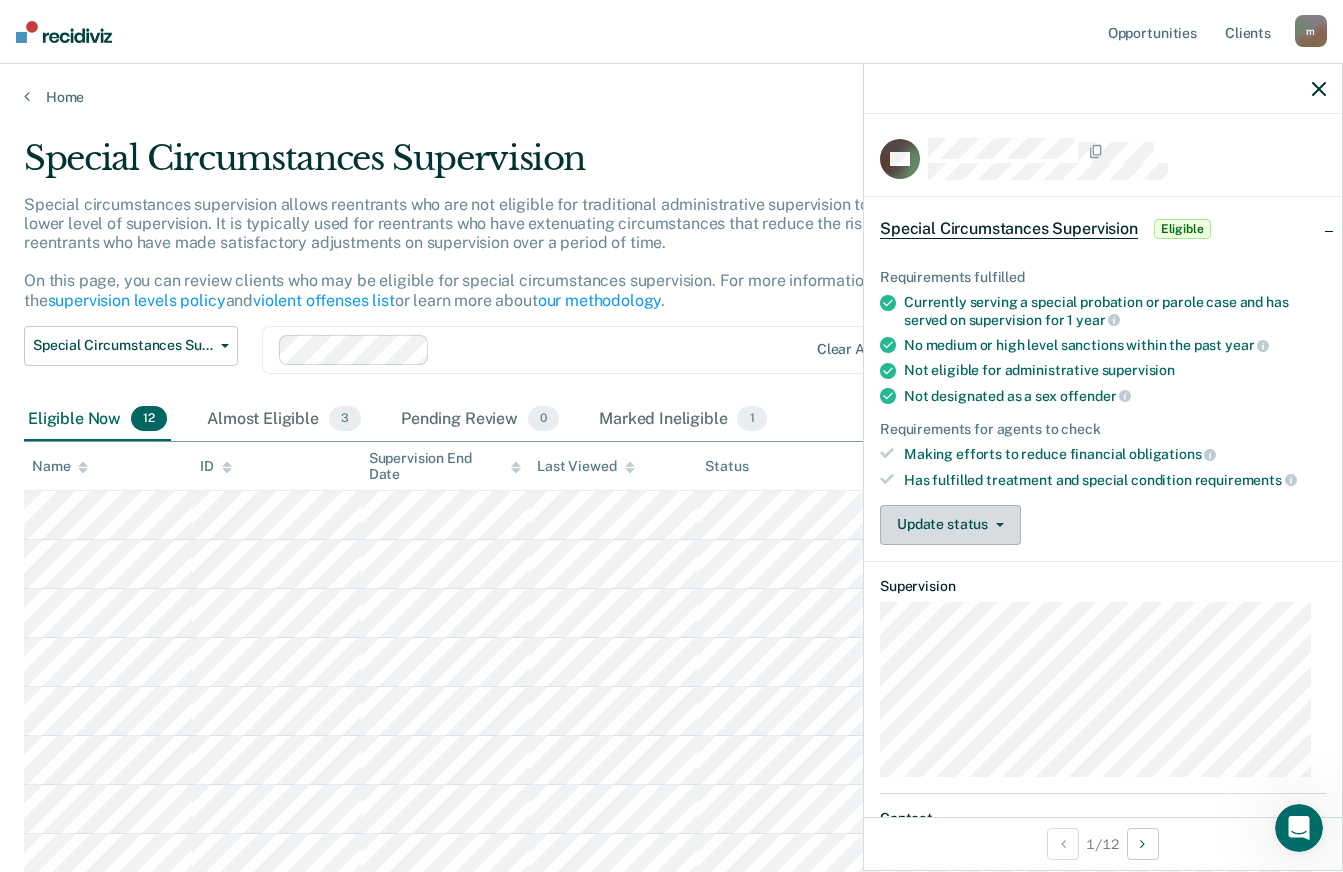 click 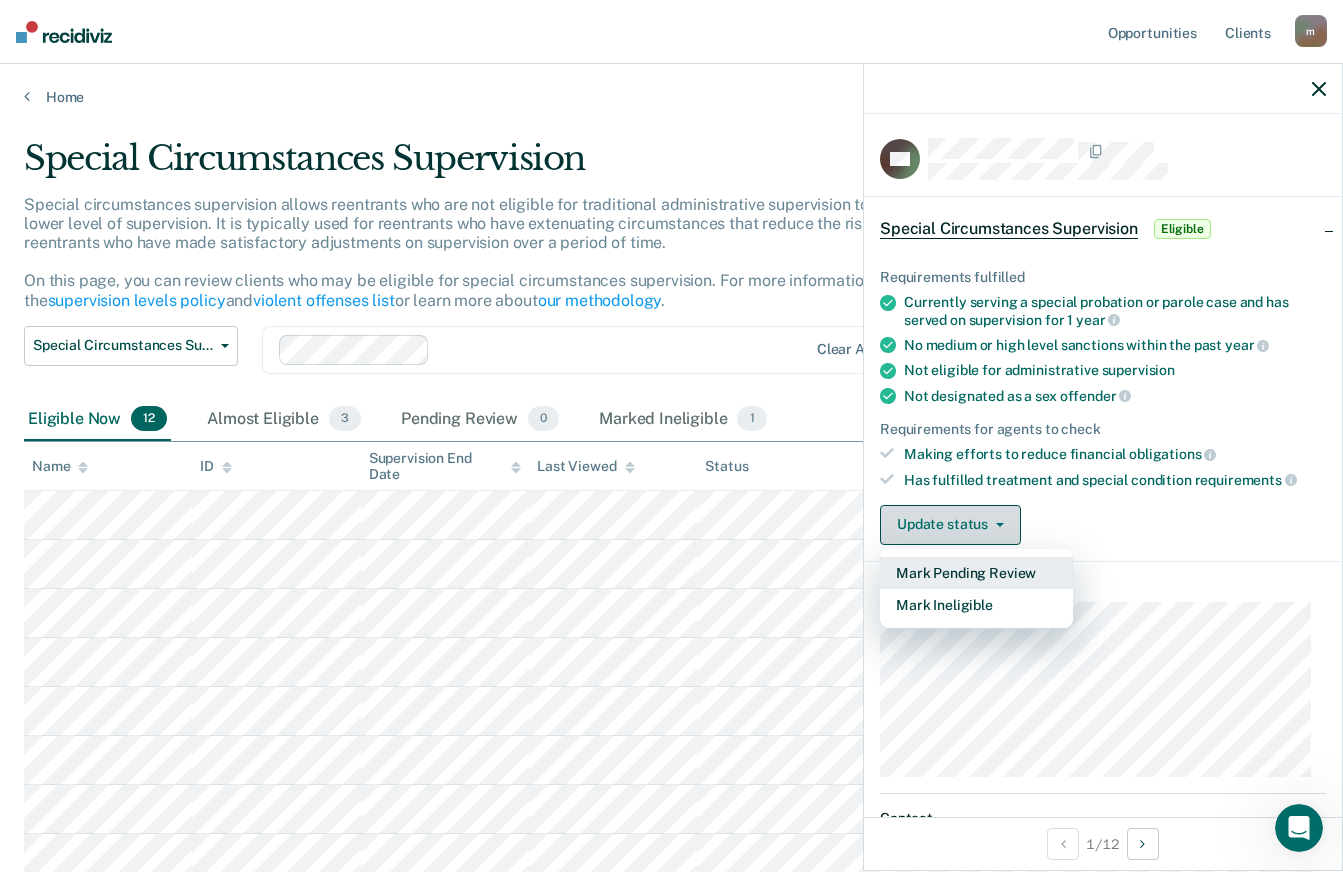 click on "Mark Ineligible" at bounding box center (976, 605) 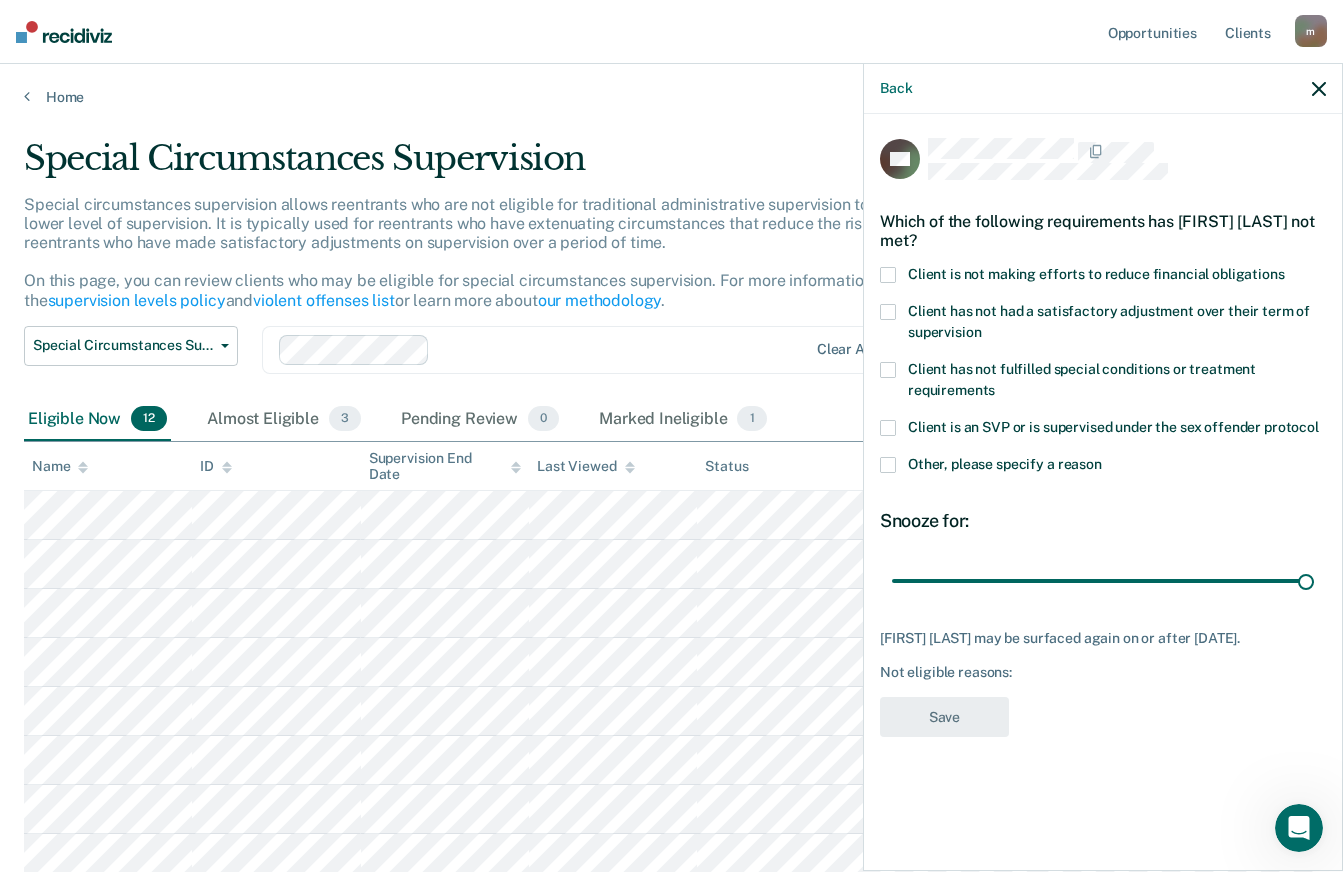 click on "Other, please specify a reason" at bounding box center (1103, 467) 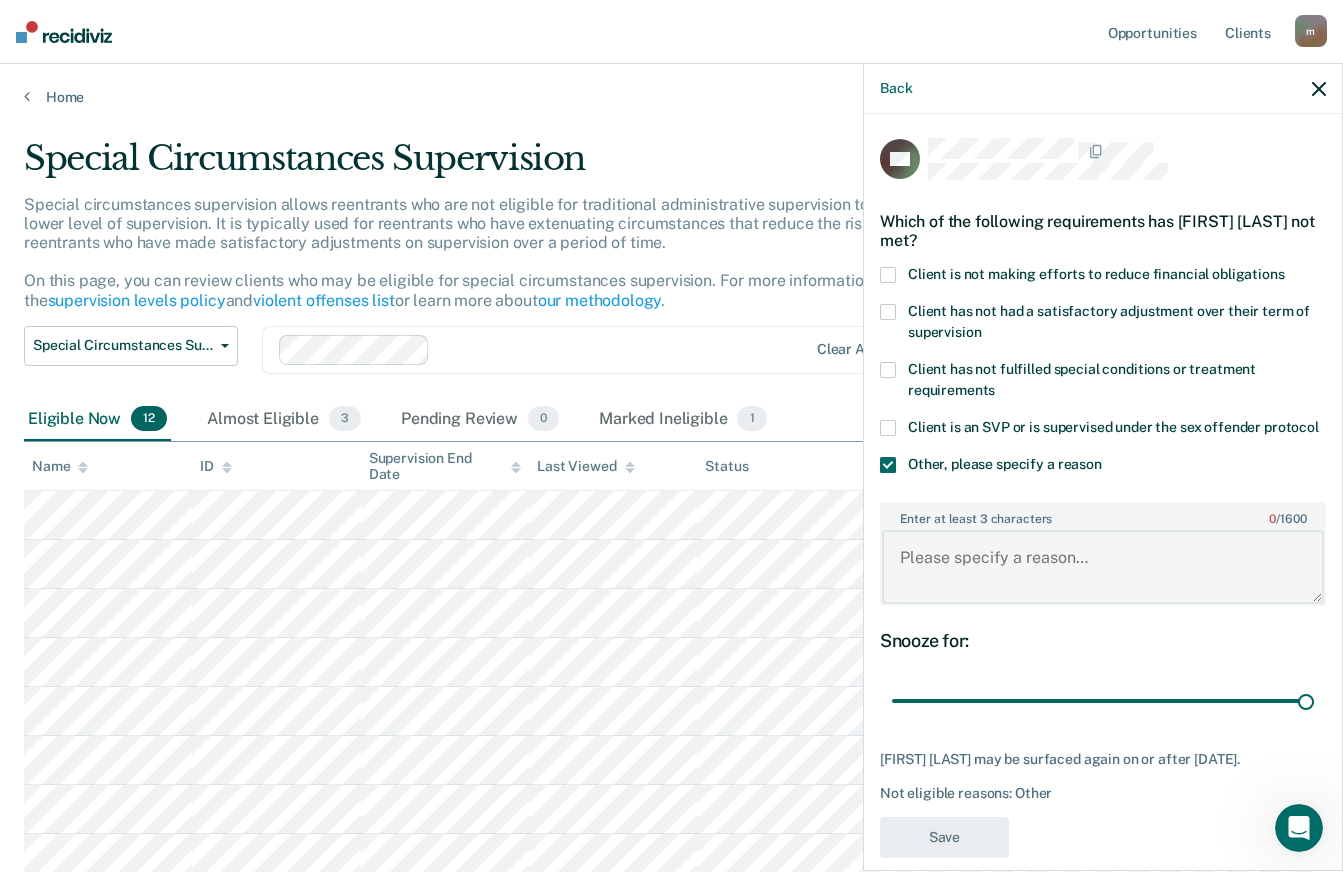 click on "Enter at least 3 characters 0  /  1600" at bounding box center [1103, 567] 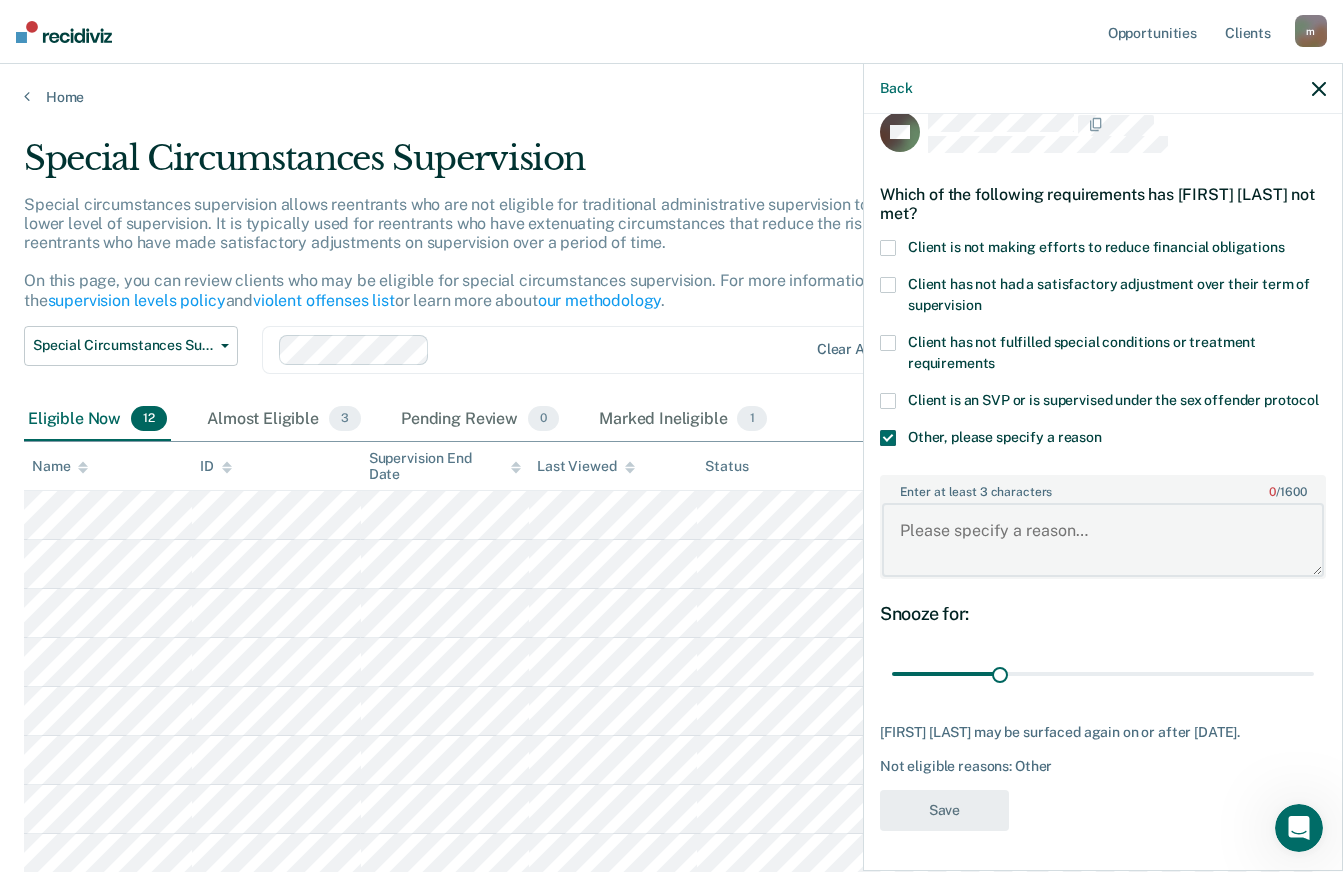 type on "45" 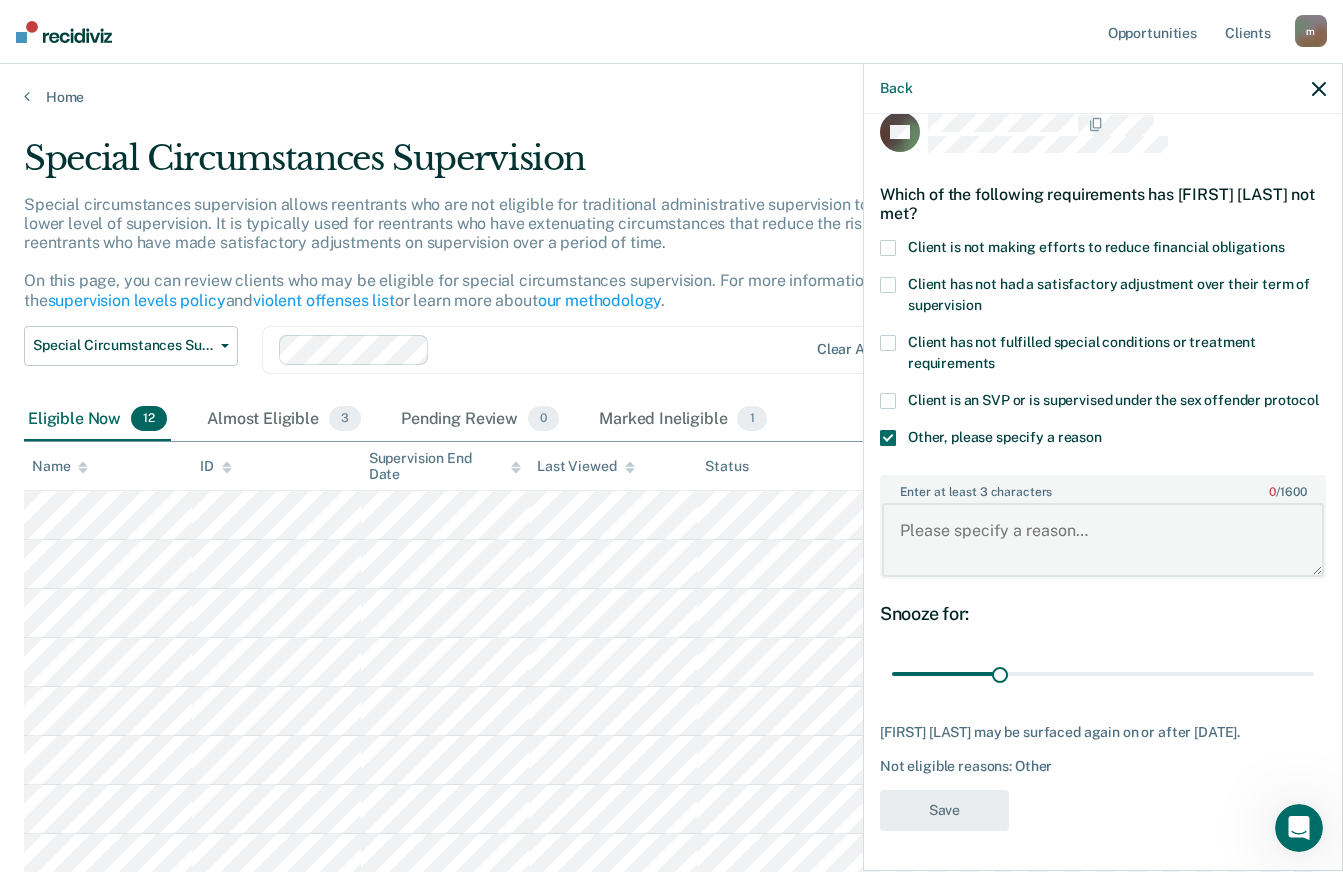 scroll, scrollTop: 56, scrollLeft: 0, axis: vertical 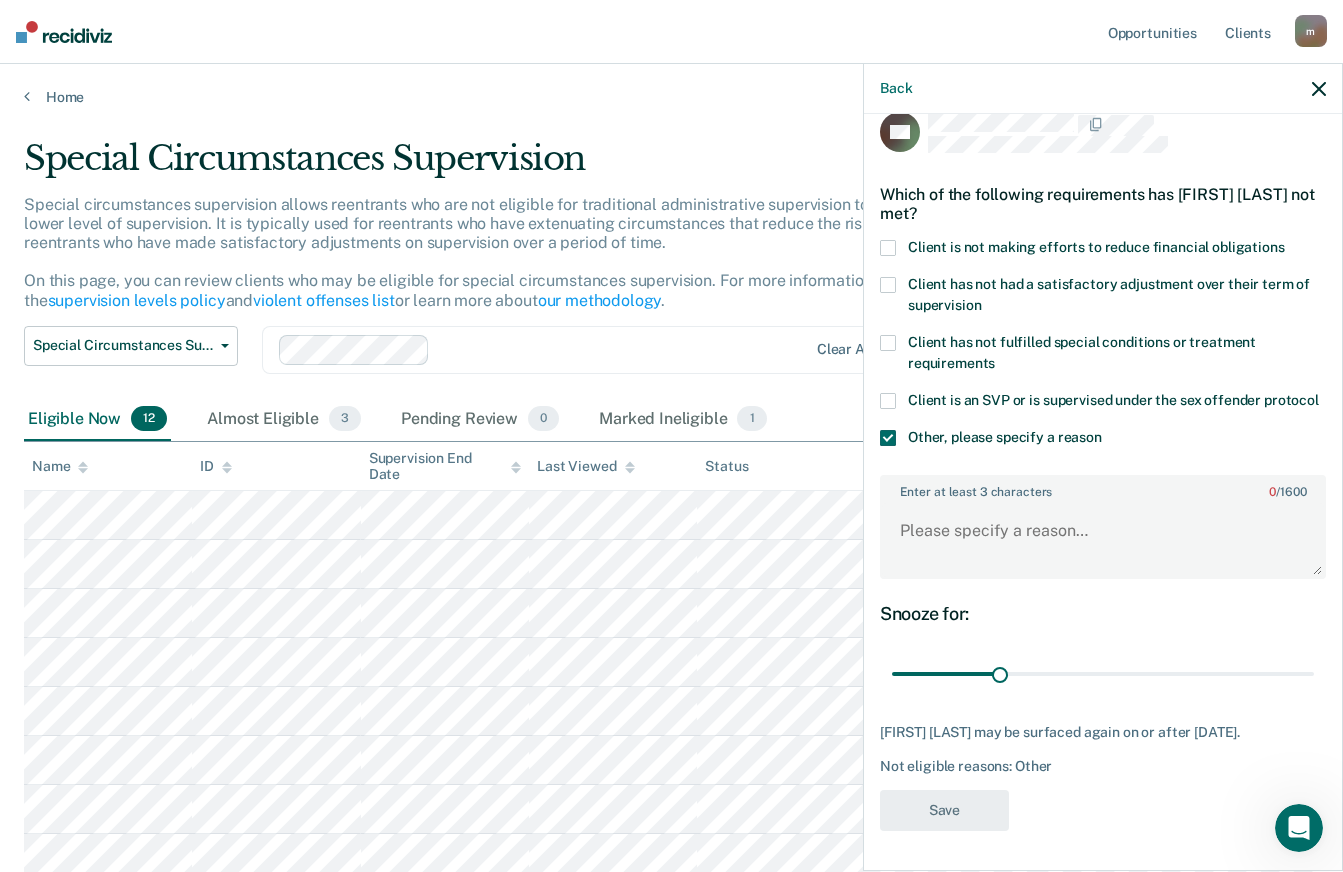 click at bounding box center (888, 438) 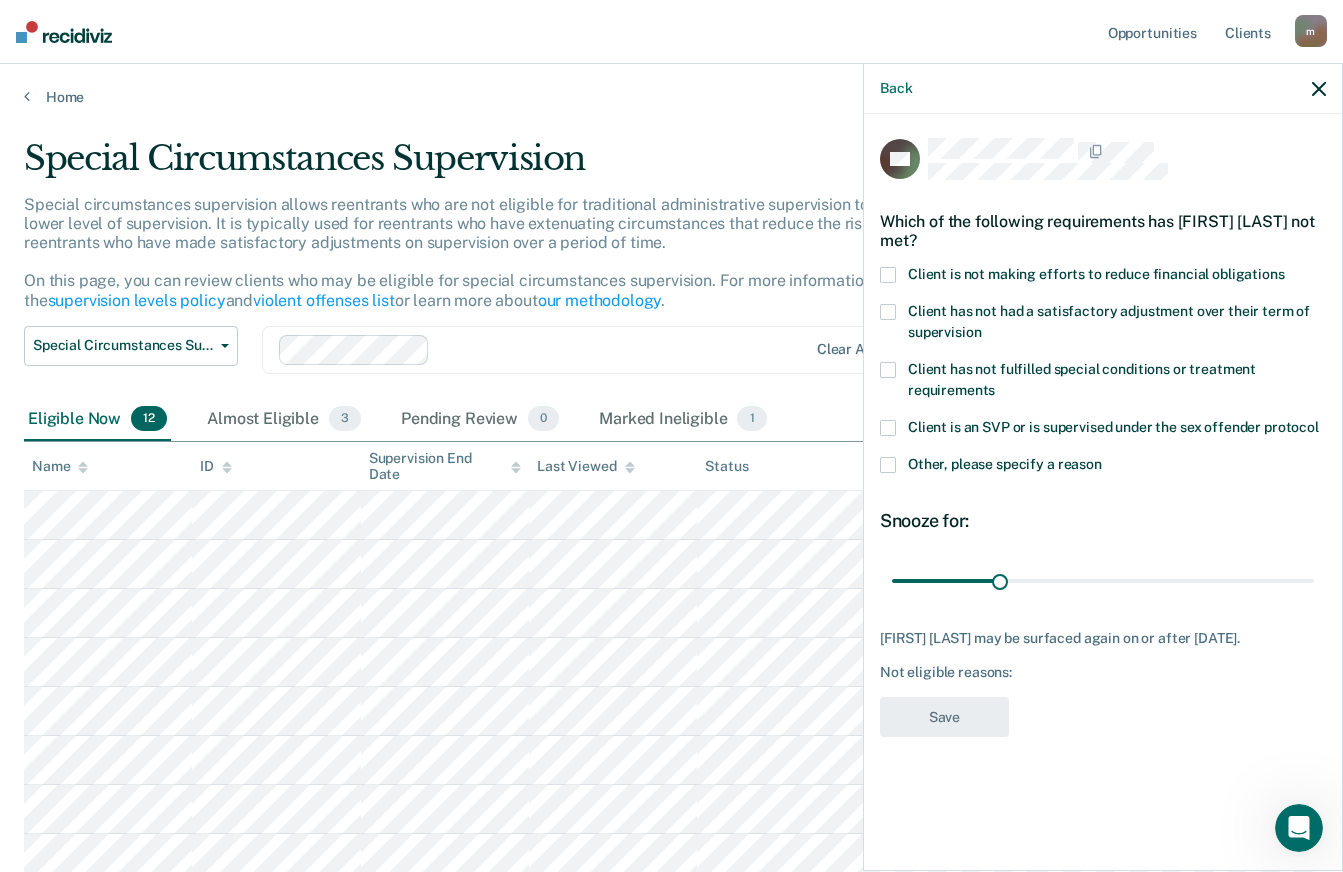 scroll, scrollTop: 0, scrollLeft: 0, axis: both 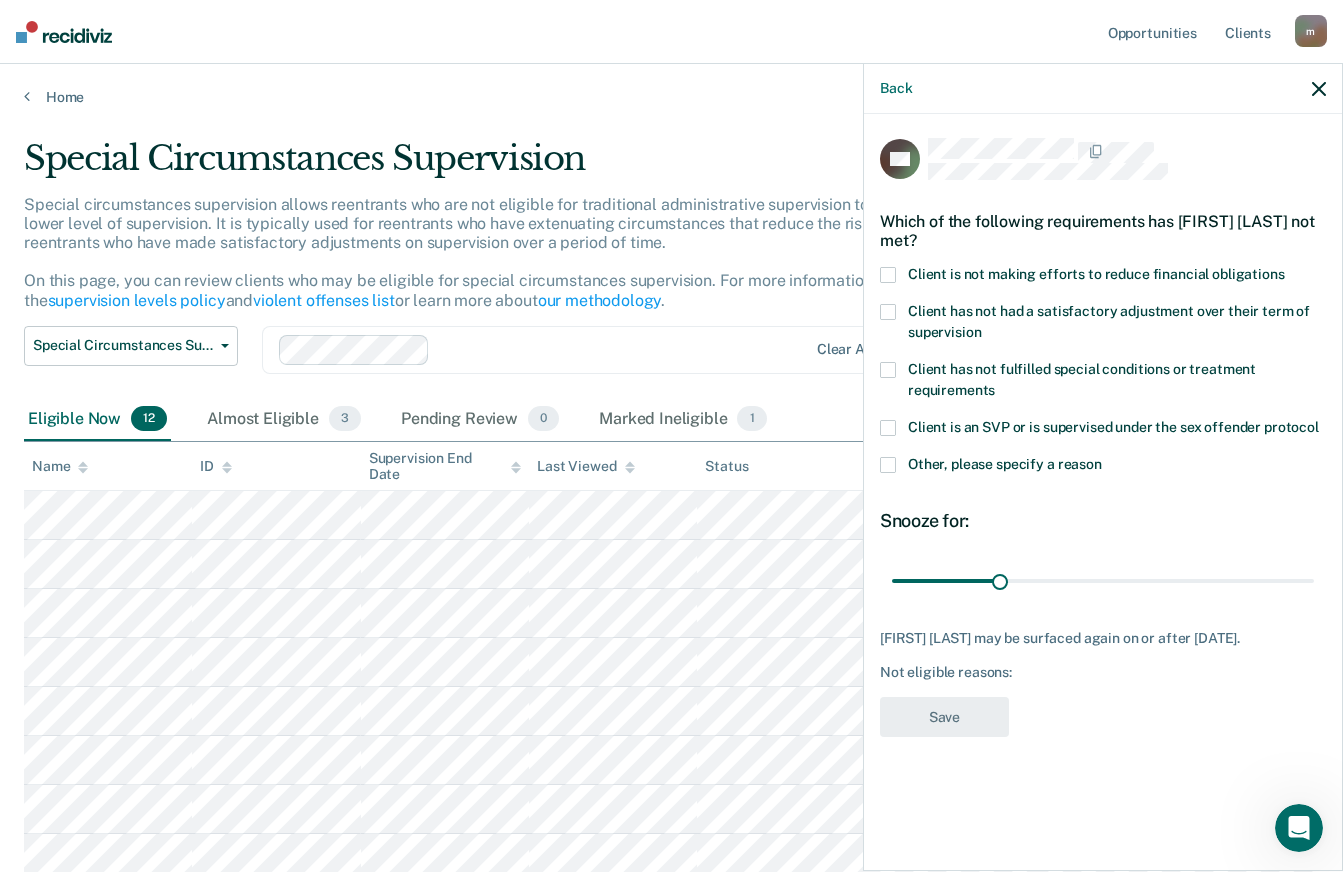 click 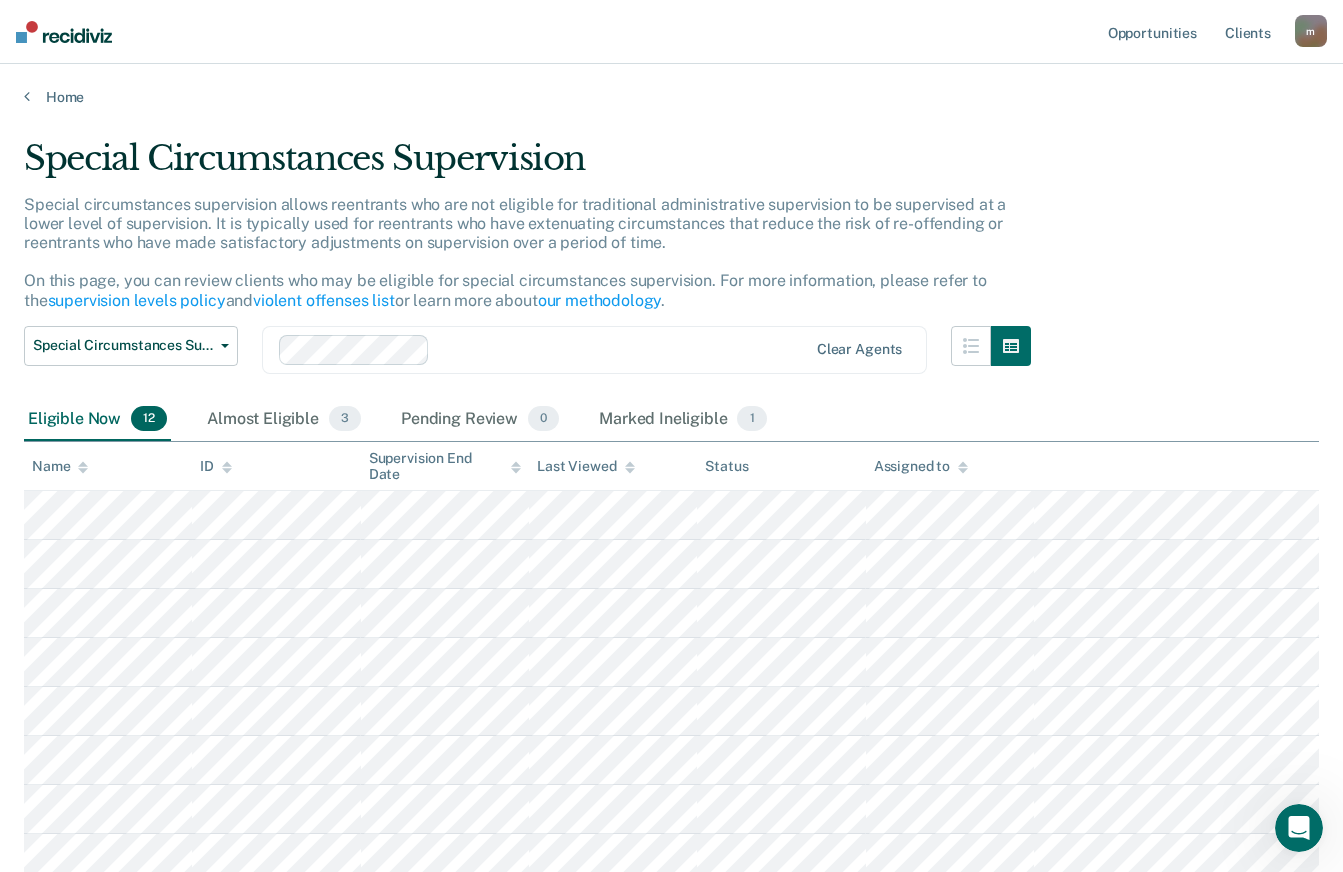 click on "supervision levels policy" at bounding box center (137, 300) 